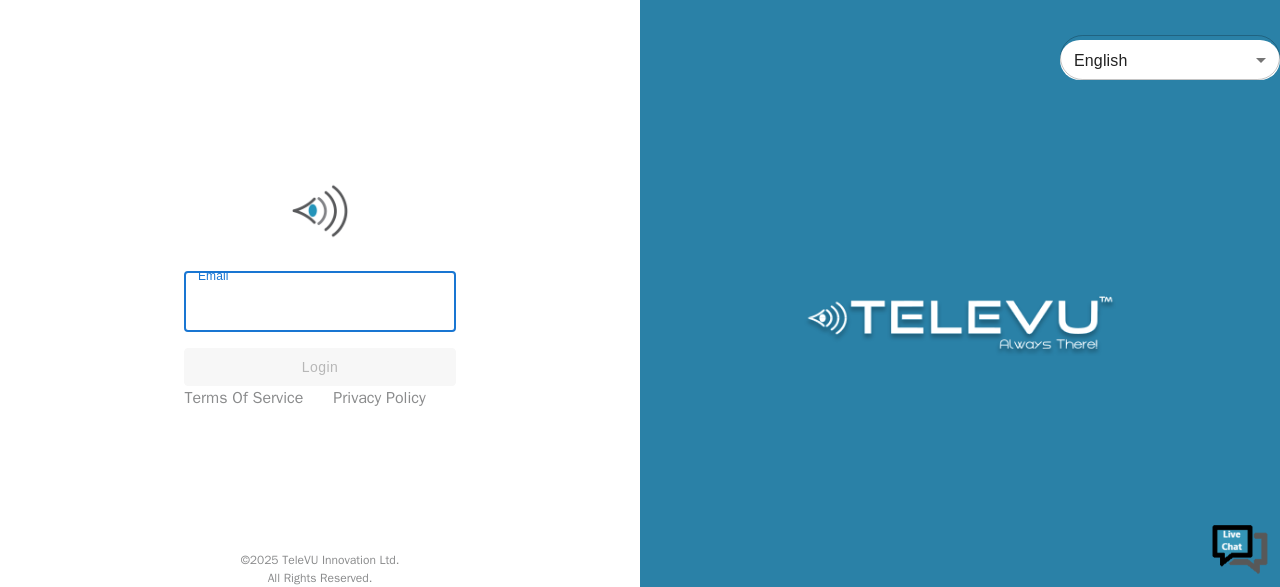 scroll, scrollTop: 0, scrollLeft: 0, axis: both 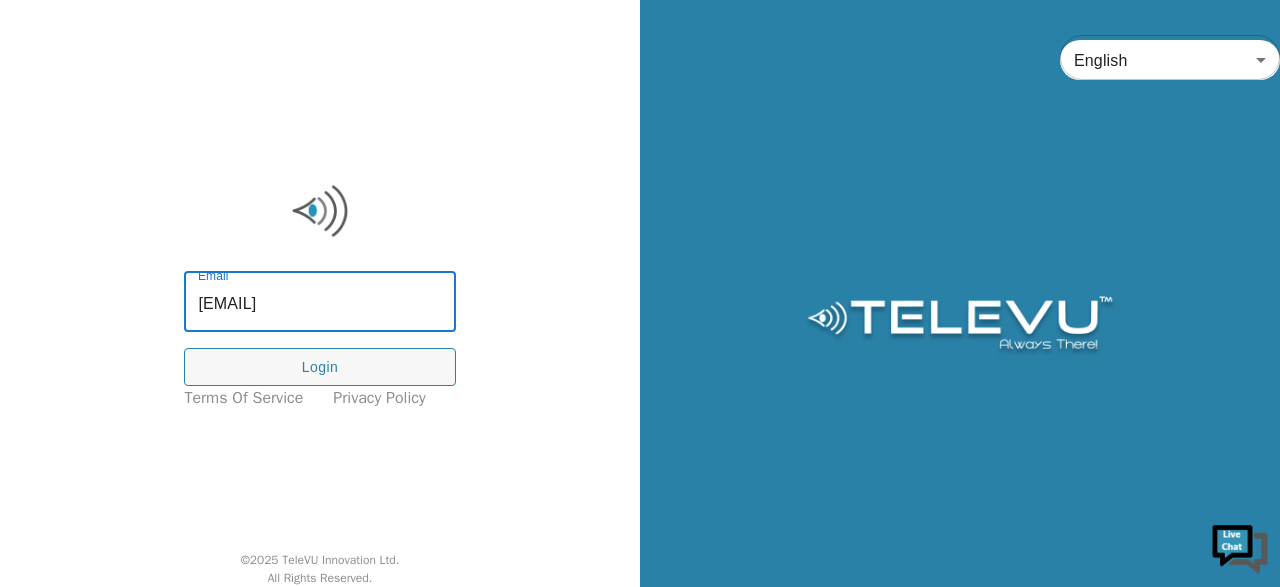 type on "[EMAIL]" 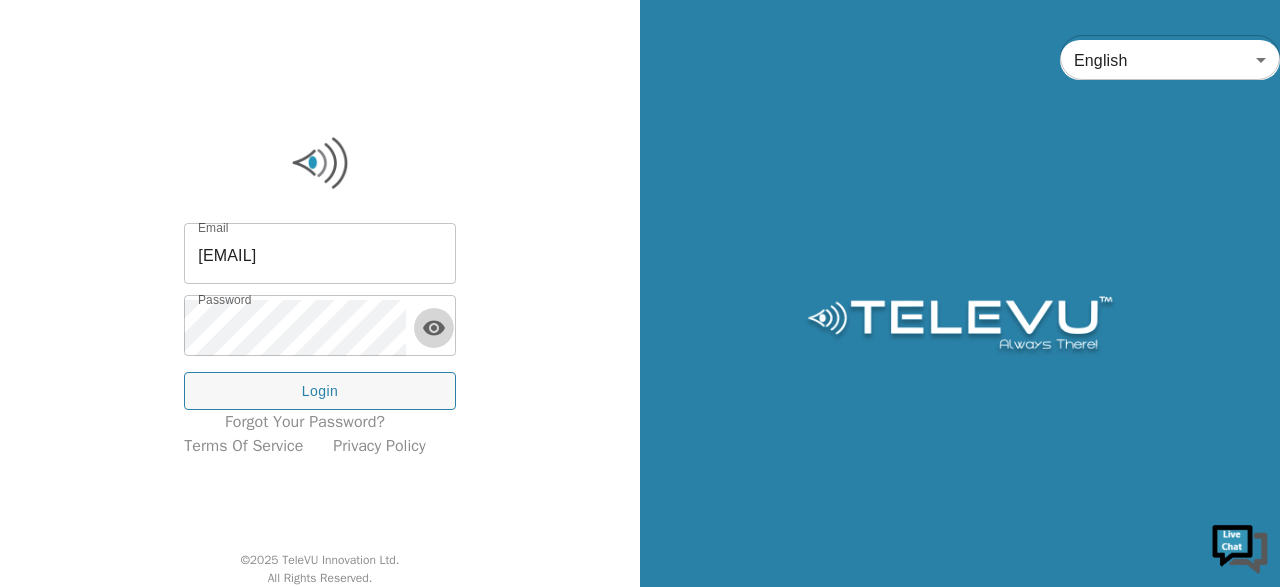 click 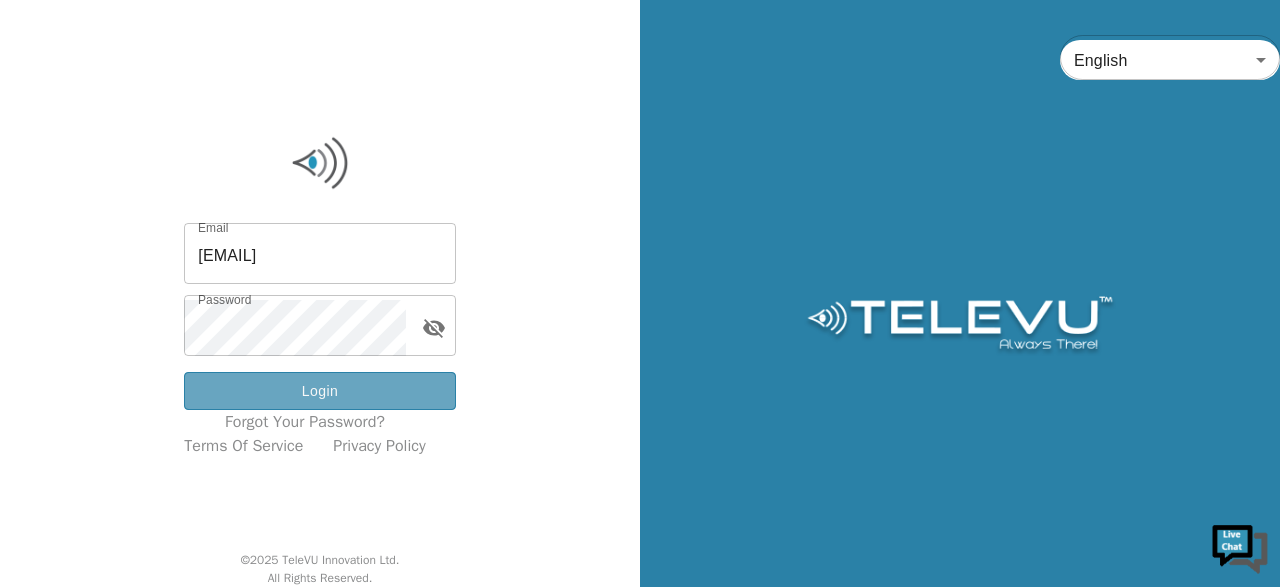 click on "Login" at bounding box center (319, 391) 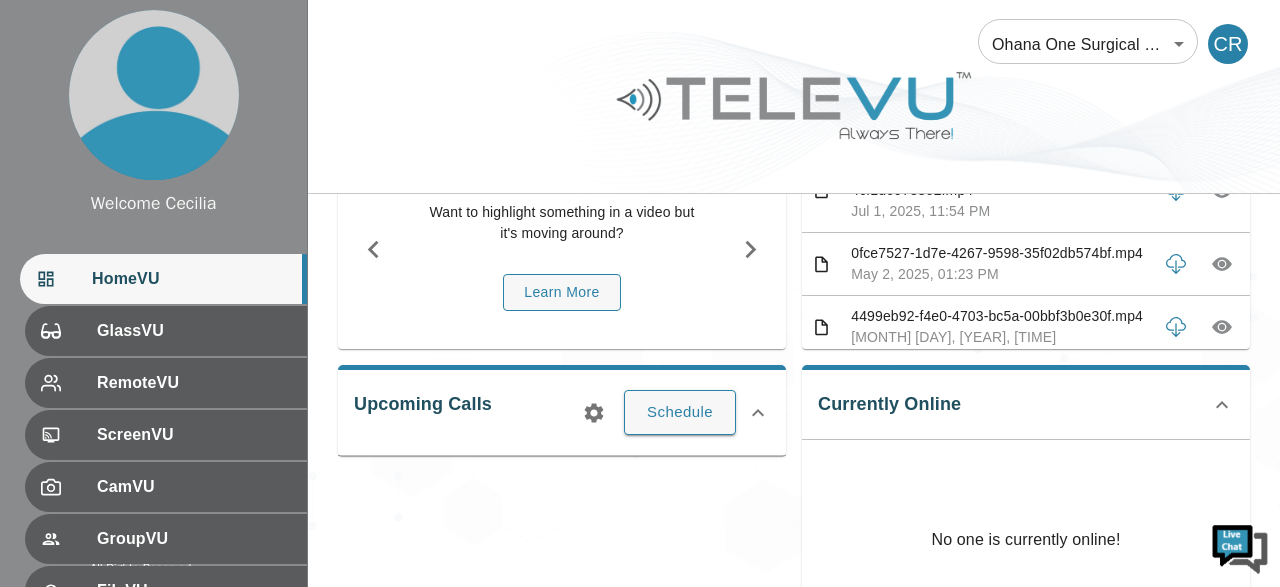 scroll, scrollTop: 156, scrollLeft: 0, axis: vertical 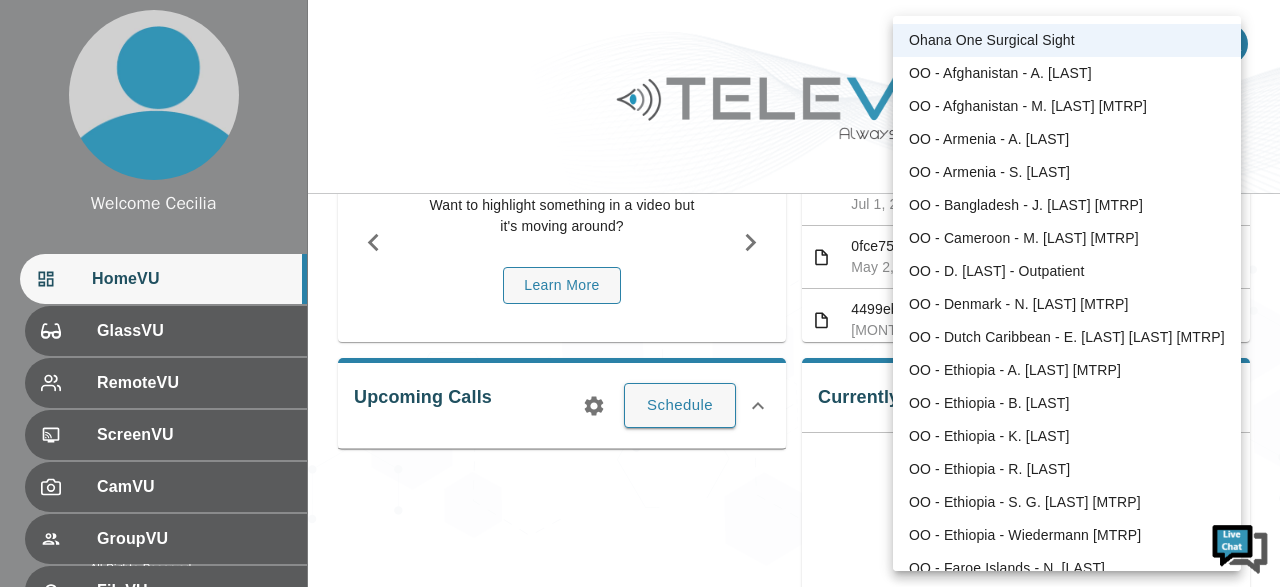 click on "Welcome Cecilia HomeVU GlassVU RemoteVU ScreenVU CamVU GroupVU FileVU ChatVU Settings Logout Refresh © 2025 TeleVU Innovation Ltd. All Rights Reserved Ohana One Surgical Sight 5 CR Did You Know? Pause the Feed Want to highlight something in a video but it's moving around? Learn More Your Files and Recordings 67e32960-12de-443b-8d8d-4cf1d0978802.mp4 Jul 1, 2025, 11:54 PM 0fce7527-1d7e-4267-9598-35f02db574bf.mp4 May 2, 2025, 01:23 PM 4499eb92-f4e0-4703-bc5a-00bbf3b0e30f.mp4 May 2, 2025, 01:20 PM 4ab83fda-0d7f-4e1f-b249-717029074381.mp4 May 1, 2025, 09:47 PM fc061f00-76f8-4fdc-b19b-05dabca0095b.png May 1, 2025, 09:44 PM 5edcee4b-3738-49ae-8a85-d967f1d8a577.png May 1, 2025, 09:43 PM 7ba4a033-ef6c-4863-88ad-bf81cc0882a3.png May 1, 2025, 09:43 PM f208e839-9265-43f8-80b0-1e322ee7fe09.png May 1, 2025, 09:42 PM 587ac5df-df87-4d15-bb54-7bb7c11a6646.png May 1, 2025, 09:42 PM 51a51b1c-dec4-4637-885b-a279919ff923.png May 1, 2025, 09:41 PM" at bounding box center (640, 509) 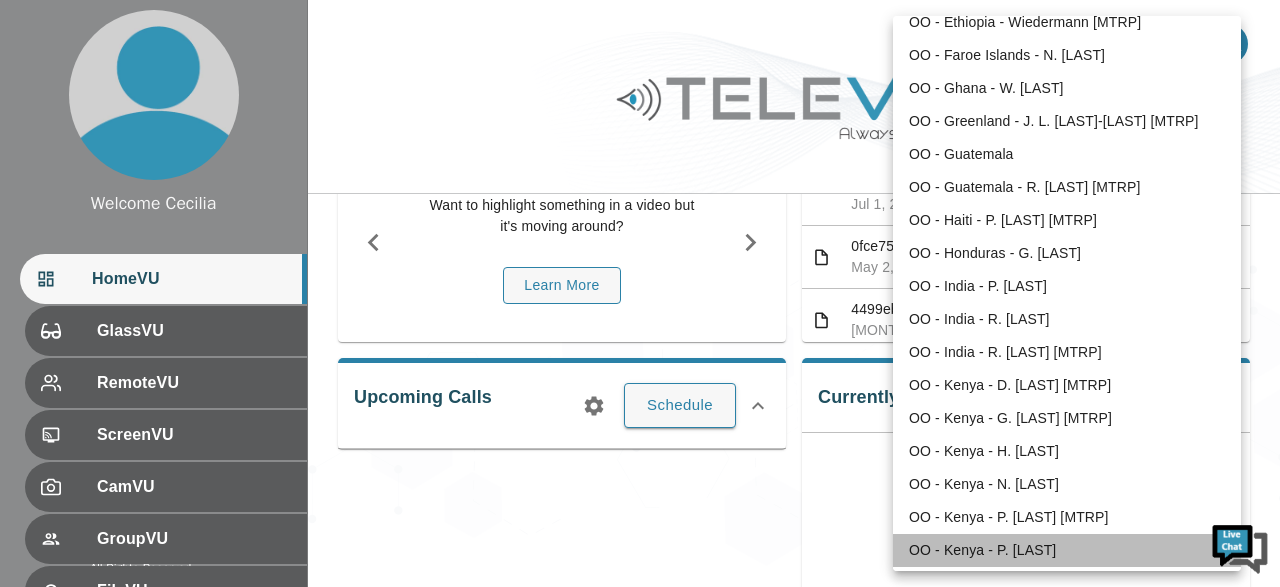 click on "OO - Kenya - P. [LAST]" at bounding box center [1067, 550] 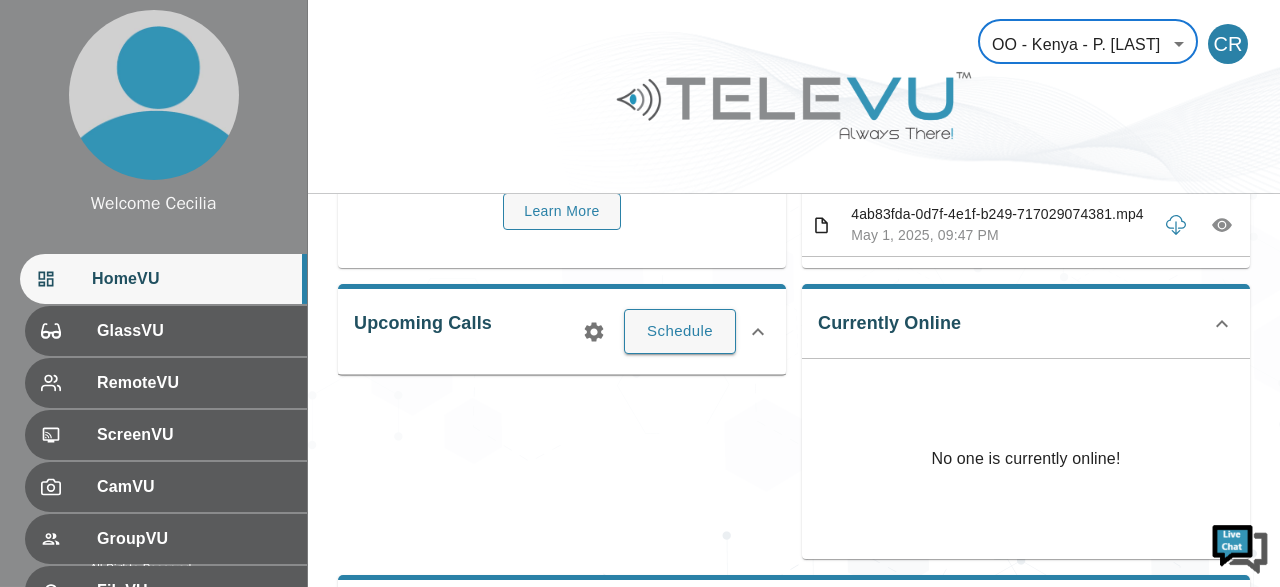 scroll, scrollTop: 260, scrollLeft: 0, axis: vertical 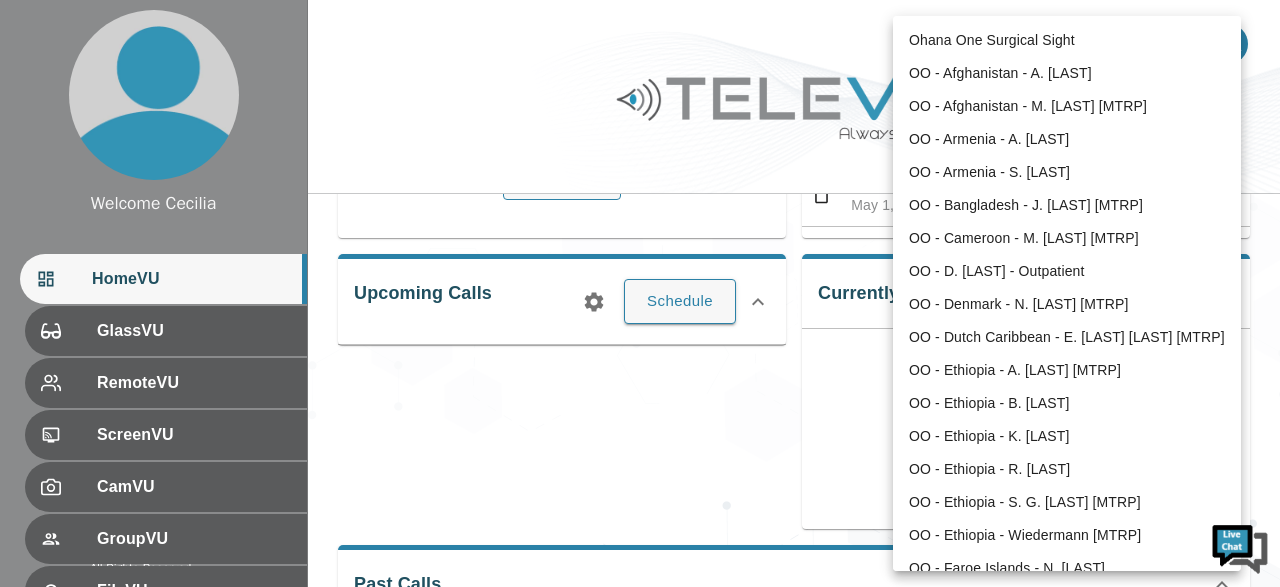 click on "Welcome to Gen 3.5
TeleVU Innovation Ltd. All Rights Reserved OO - Kenya - P. [LAST] 188
CR
Did You Know?
Pause the Feed
Want to highlight something in a video but it's moving around? Learn More
Your Files and Recordings
[UUID]
[UUID]
[UUID]
[UUID]
[UUID]
[UUID]
[UUID]
[UUID]
[UUID]
[UUID]
[UUID]" at bounding box center (640, 405) 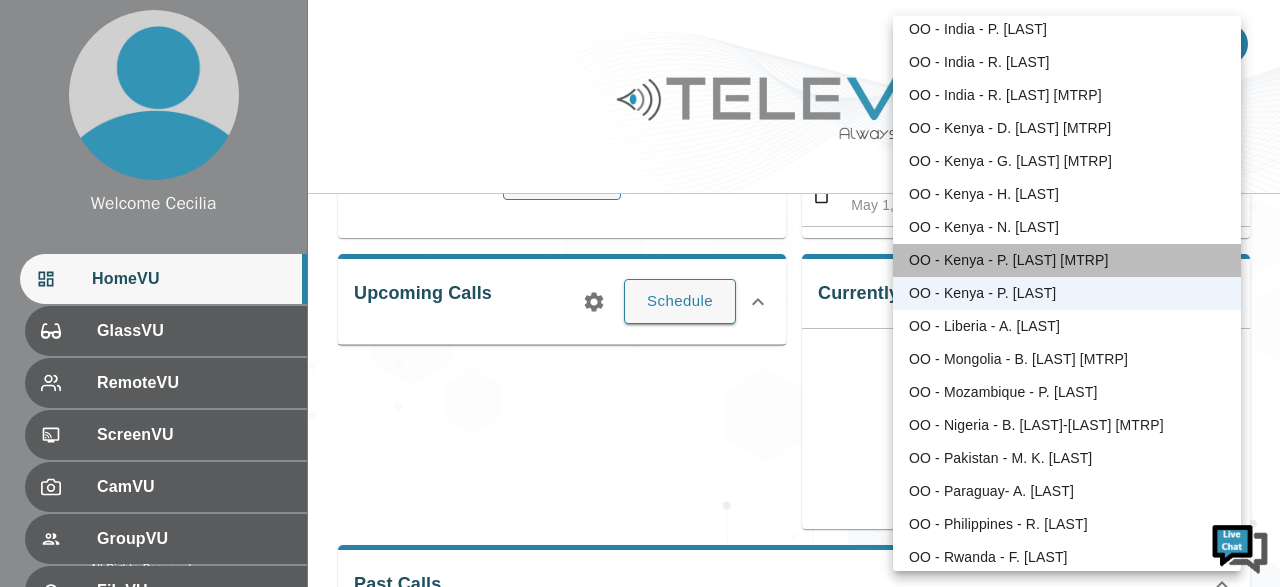 click on "OO - Kenya - P. [LAST] [MTRP]" at bounding box center (1067, 260) 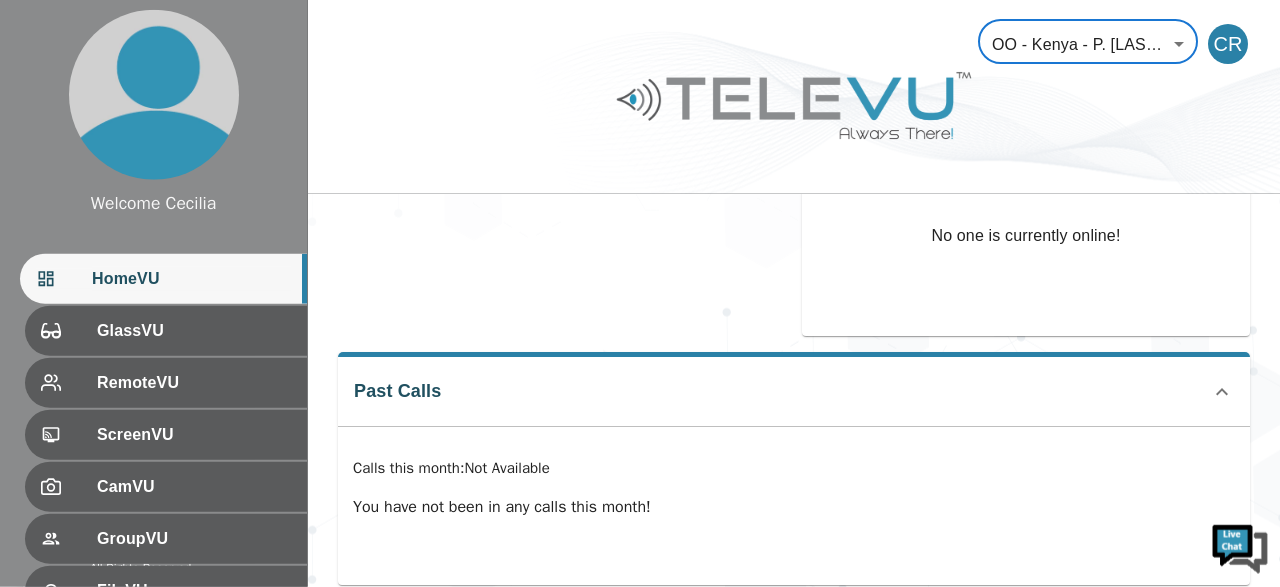 scroll, scrollTop: 478, scrollLeft: 0, axis: vertical 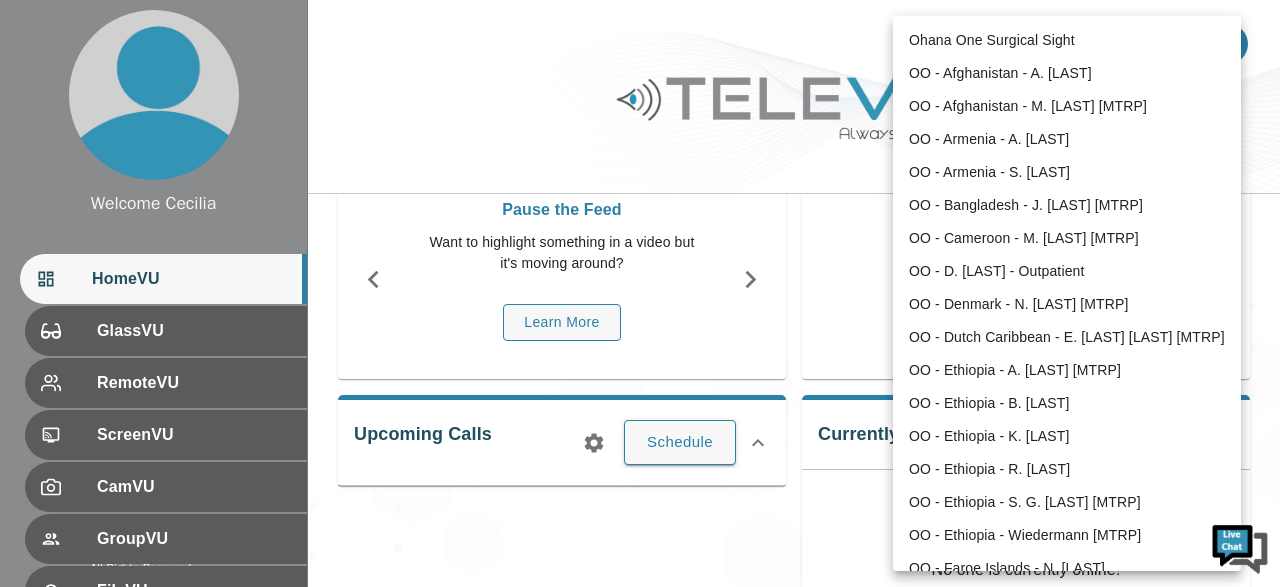 click on "Welcome to Gen 3.5
TeleVU Innovation Ltd. All Rights Reserved OO - Kenya - P. [LAST] 168
CR
Did You Know?
Pause the Feed
Want to highlight something in a video but it's moving around? Learn More
Your Files and Recordings
No files or recordings
Upcoming Calls
Schedule
Currently Online
No one is currently online!
Past Calls
Calls this month :
Not Available
You have not been in any calls this month!
Ohana One Surgical Sight
OO - Afghanistan - A. [LAST]
OO - Afghanistan - M. [LAST] [MTRP]
OO - Armenia - A. [LAST]
OO - Armenia - S. [LAST]
OO - Bangladesh - J. [LAST] [MTRP]
OO - Cameroon - M. [LAST] [MTRP]
OO - D. [LAST] - Outpatient
OO - Denmark - N. [LAST] [MTRP]
OO - Dutch Caribbean - E. [LAST] Rubio [MTRP]
OO - Ethiopia - A. [LAST] [MTRP]
OO - Ethiopia - B. [LAST]
OO - Ethiopia - K. [LAST]
OO - Ethiopia - R. [LAST]
OO - Ethiopia - S. G. [LAST] [MTRP]
OO - Ethiopia - Wiedermann [MTRP]" at bounding box center (640, 415) 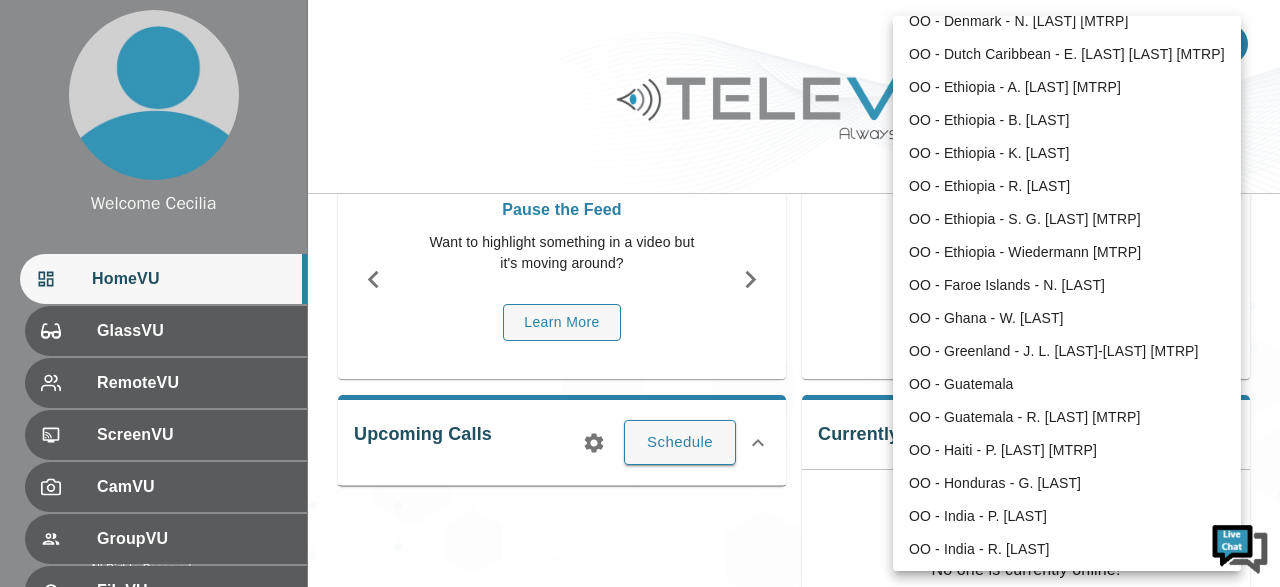 scroll, scrollTop: 225, scrollLeft: 0, axis: vertical 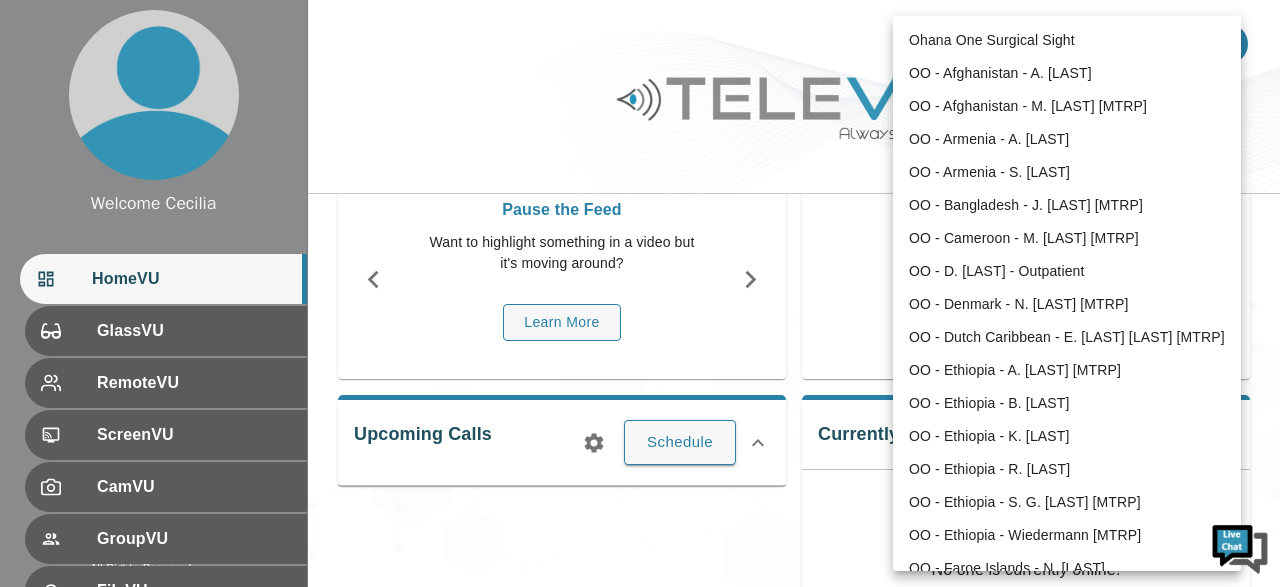 click at bounding box center [640, 293] 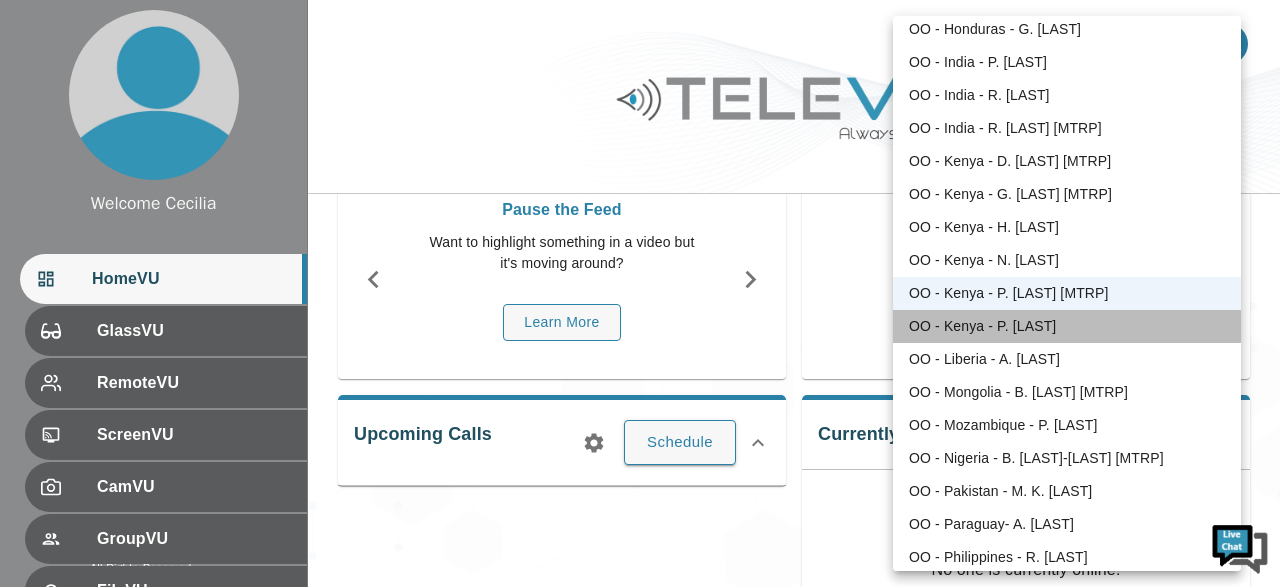 click on "OO - Kenya - P. [LAST]" at bounding box center [1067, 326] 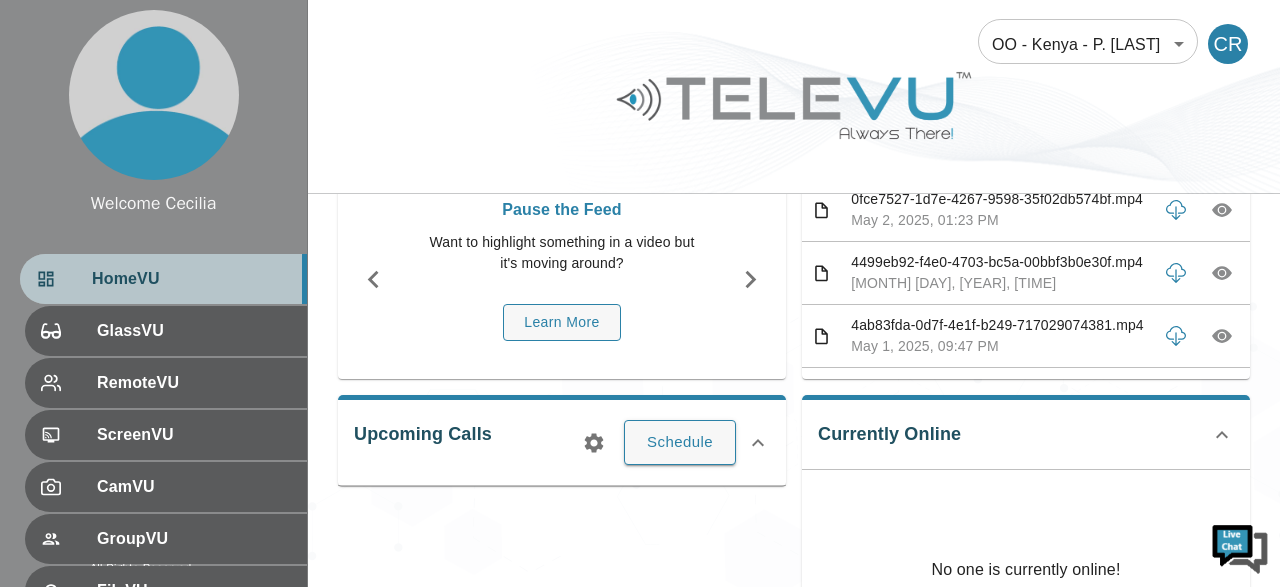 click on "HomeVU" at bounding box center (191, 279) 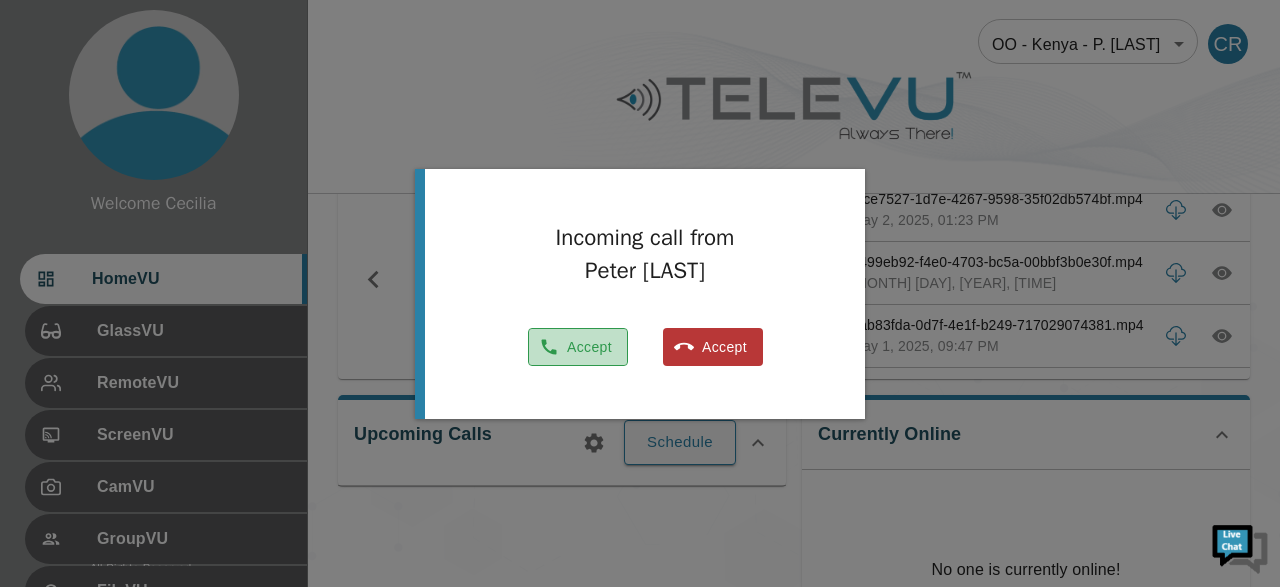 click on "Accept" at bounding box center [578, 347] 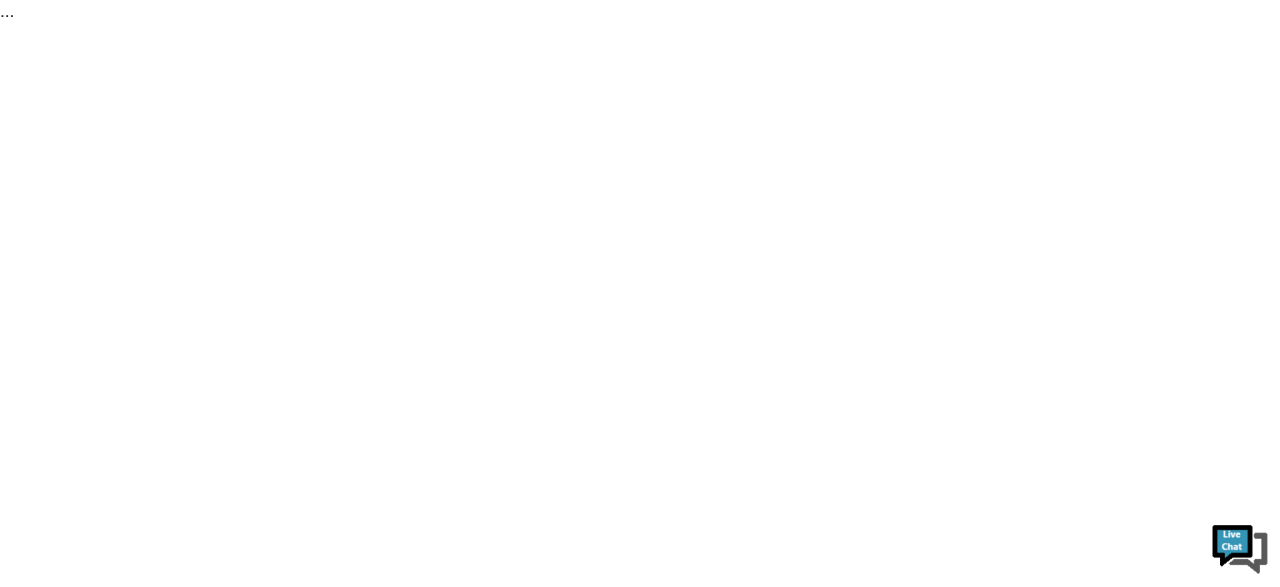 scroll, scrollTop: 0, scrollLeft: 0, axis: both 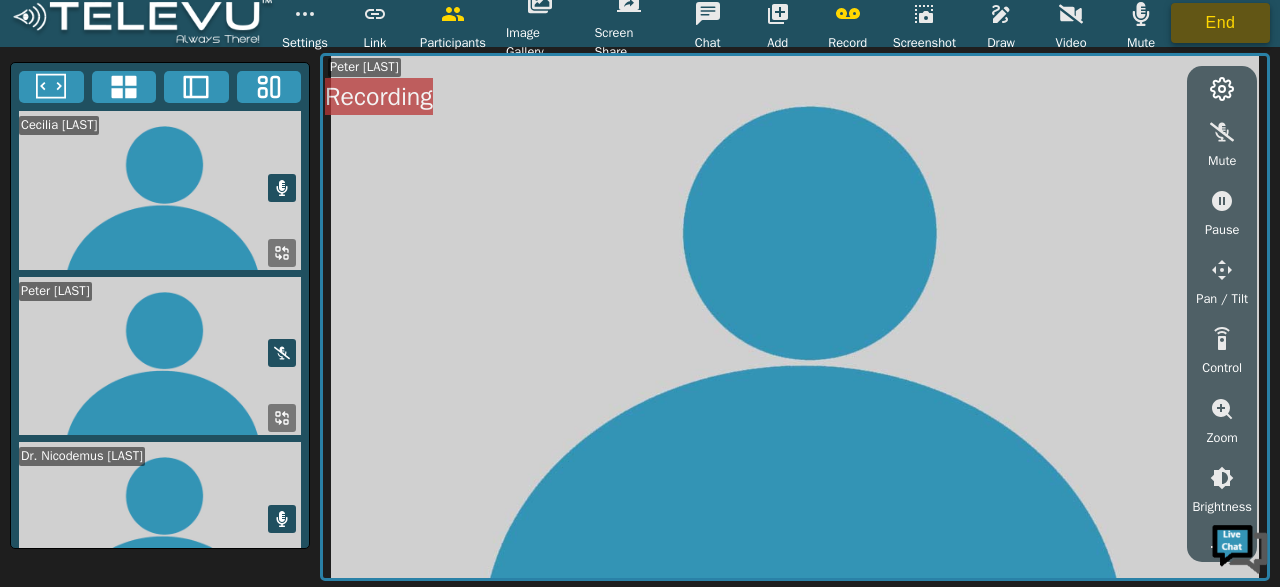 click on "End" at bounding box center (1220, 23) 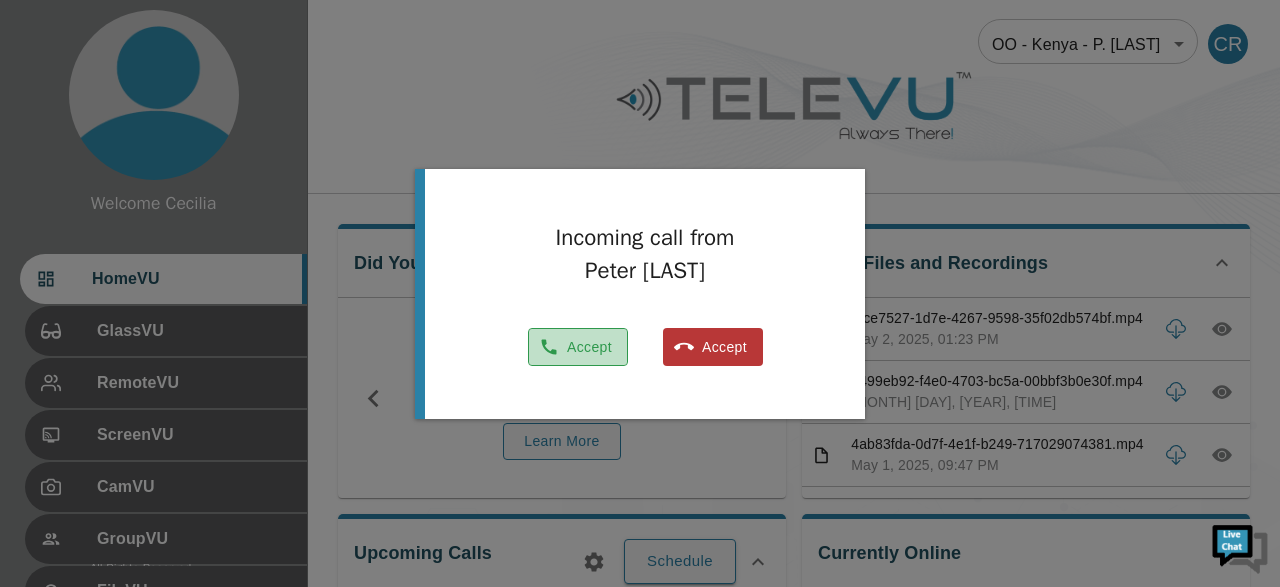 click on "Accept" at bounding box center (578, 347) 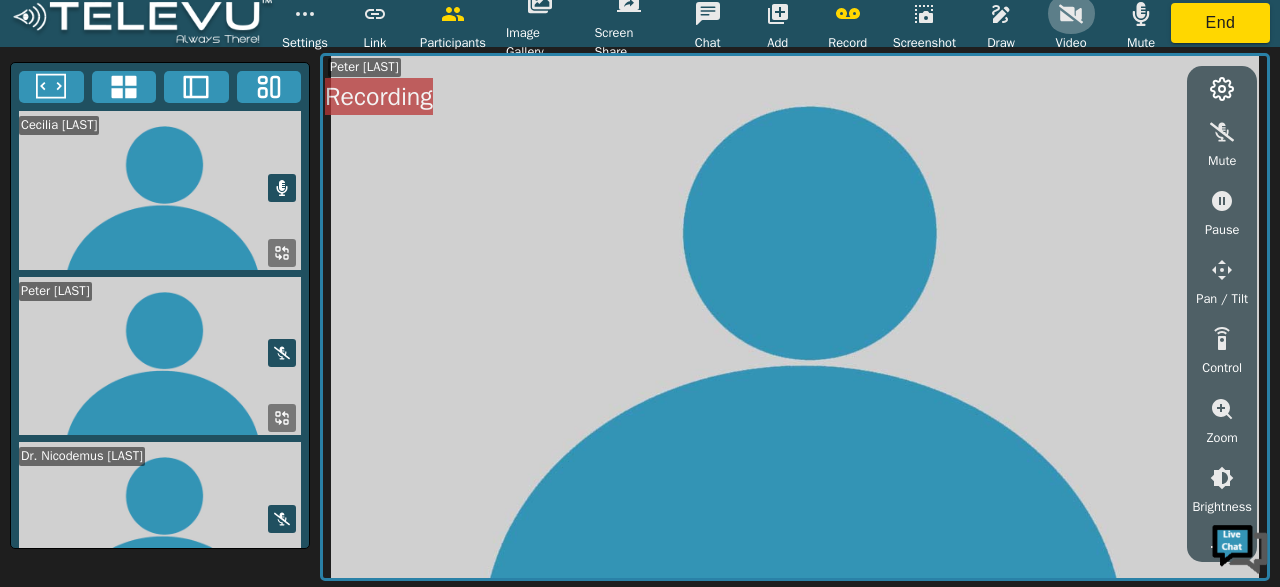 click 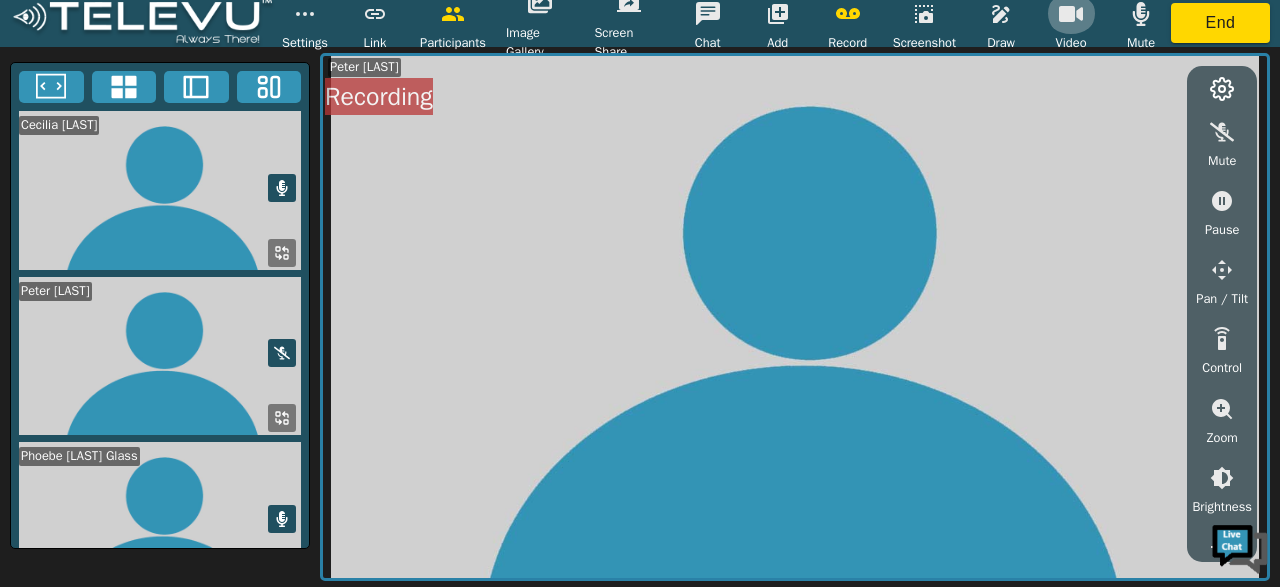 click 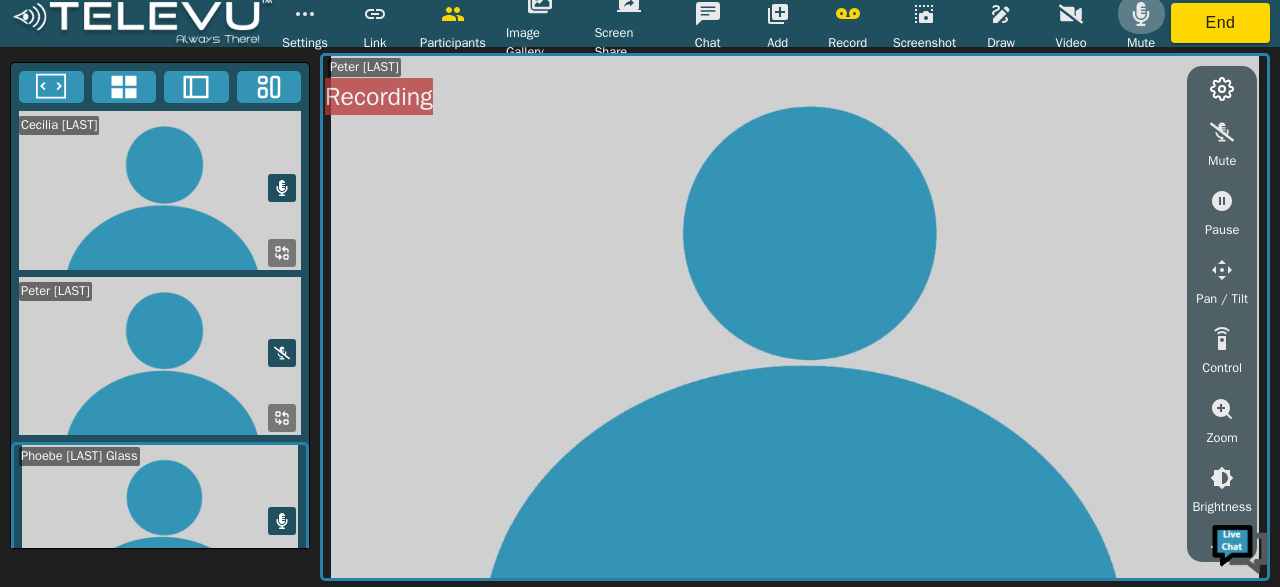 click 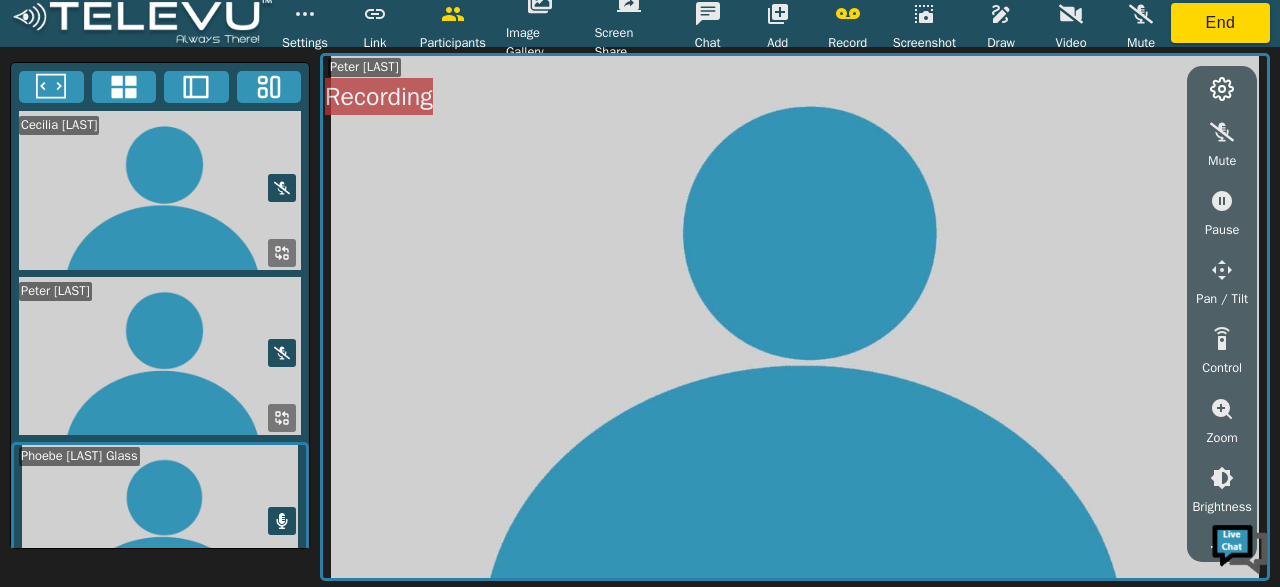 click at bounding box center (160, 522) 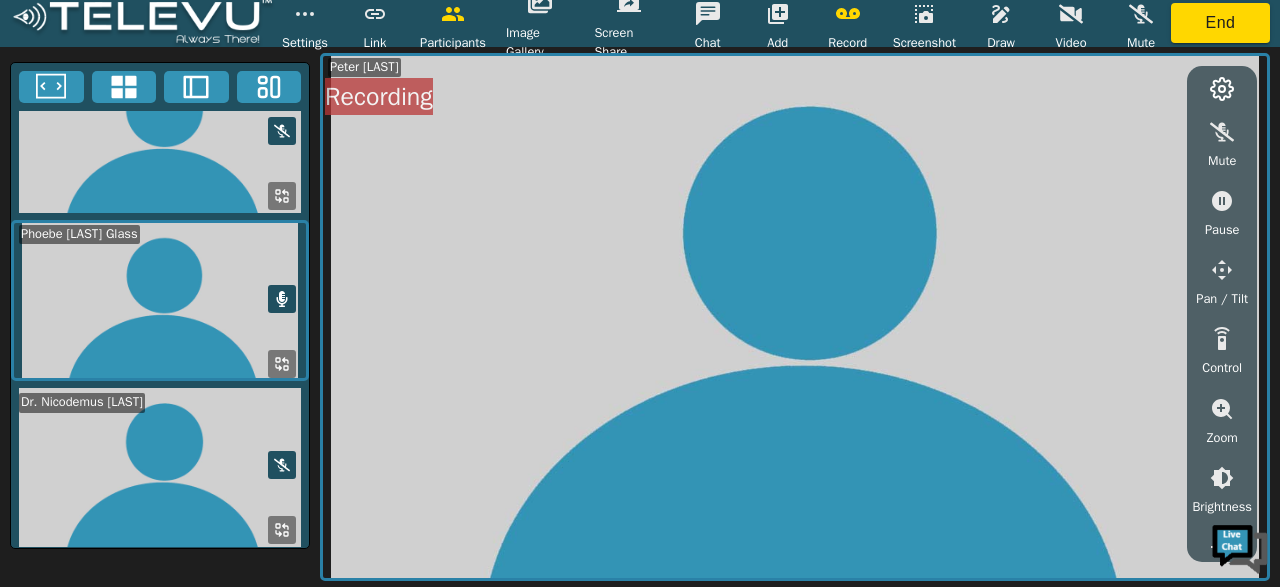 click 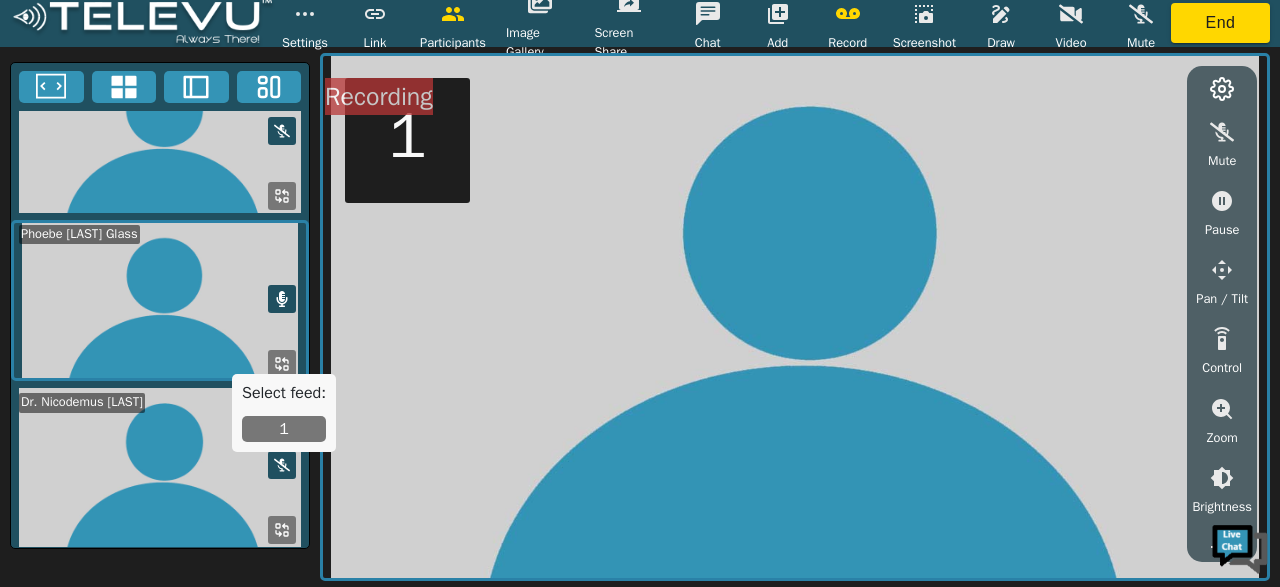 click at bounding box center [160, 300] 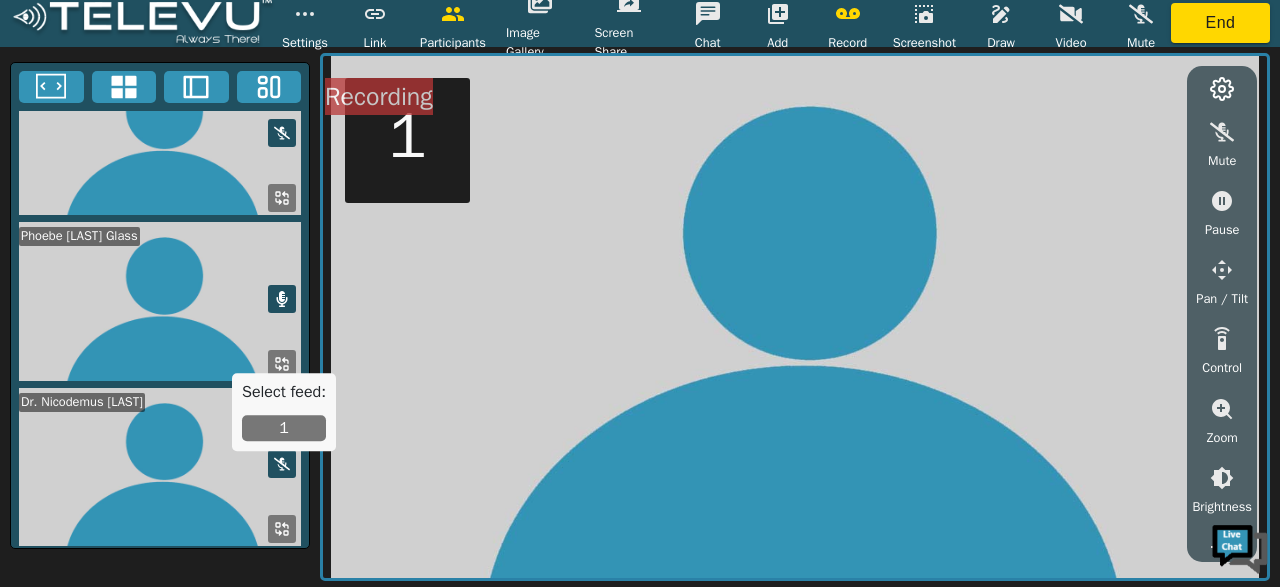 click 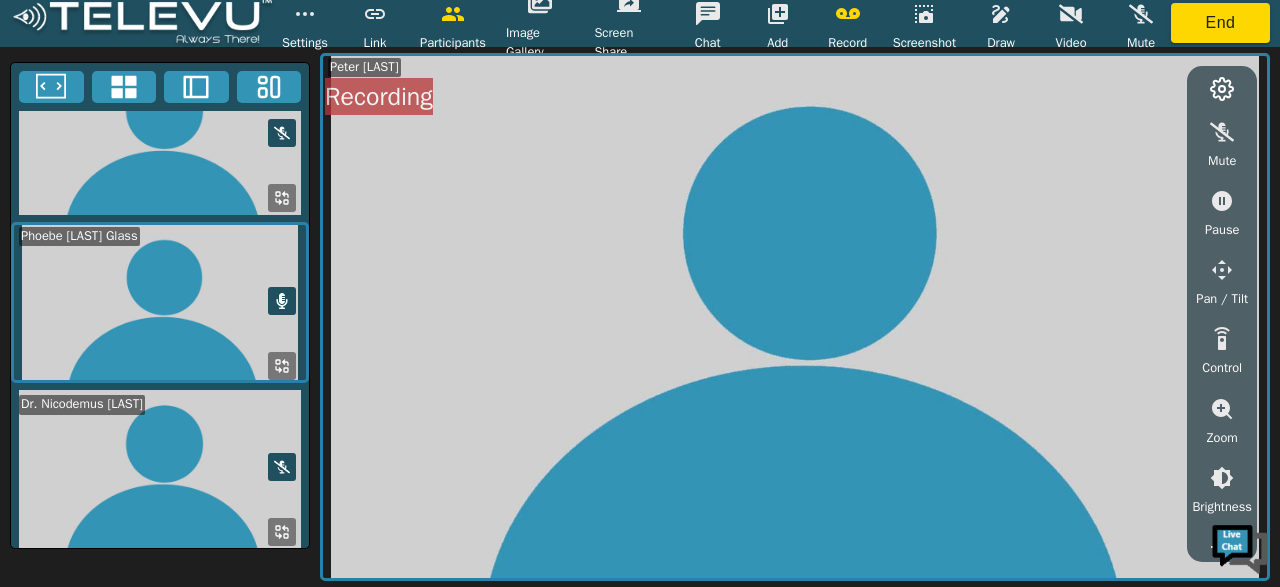 click at bounding box center [282, 366] 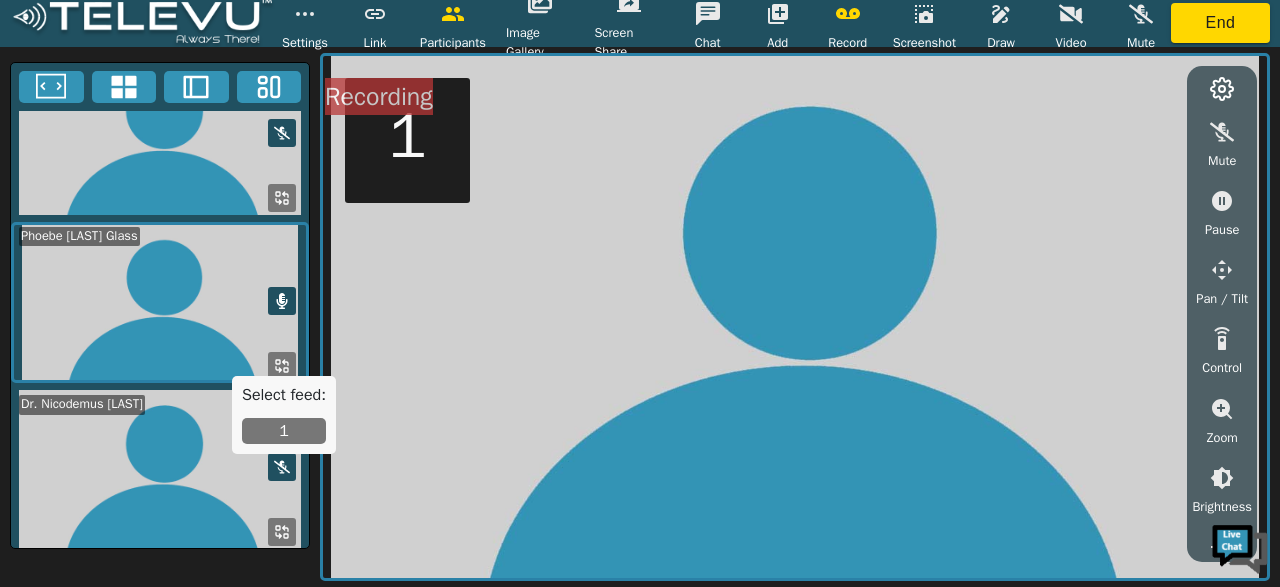 click on "1" at bounding box center (284, 431) 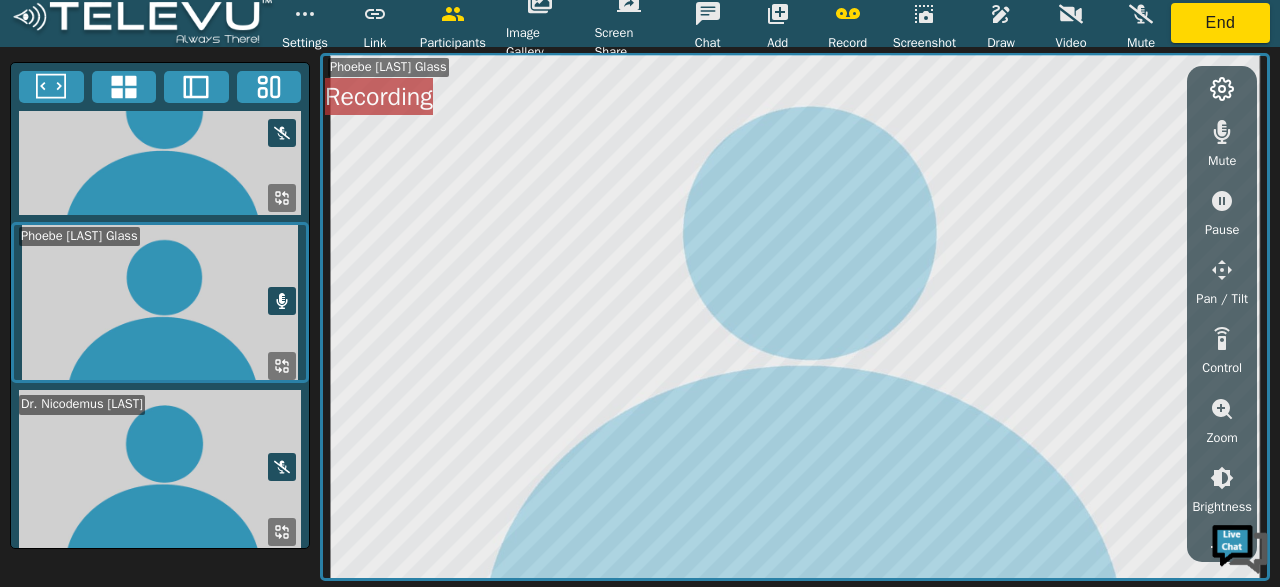 scroll, scrollTop: 58, scrollLeft: 0, axis: vertical 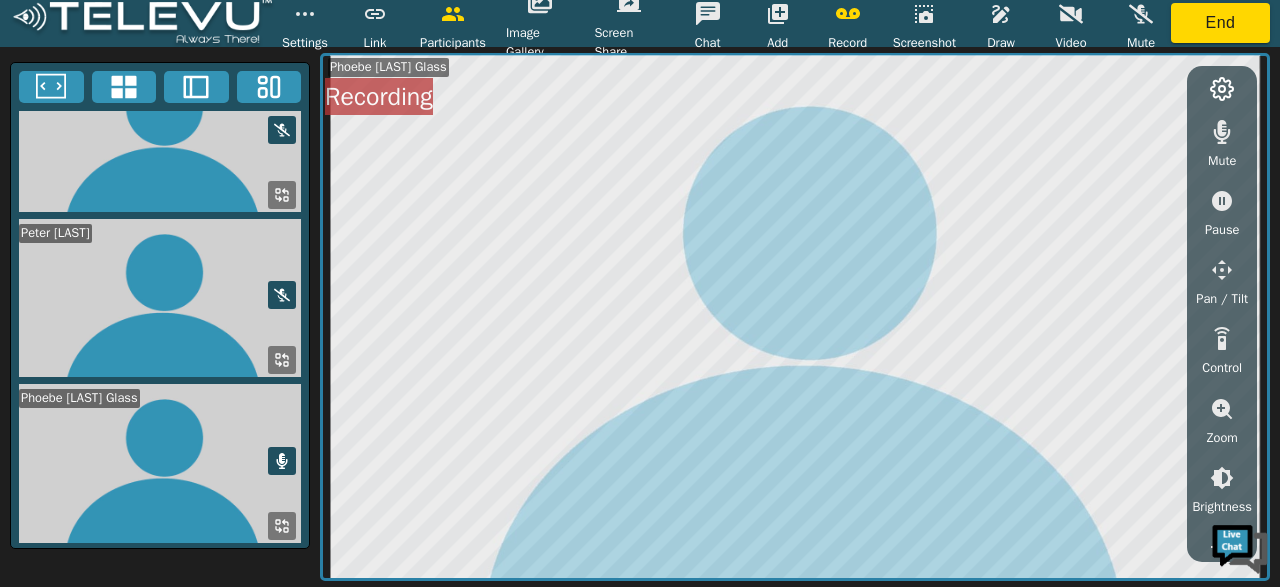 click 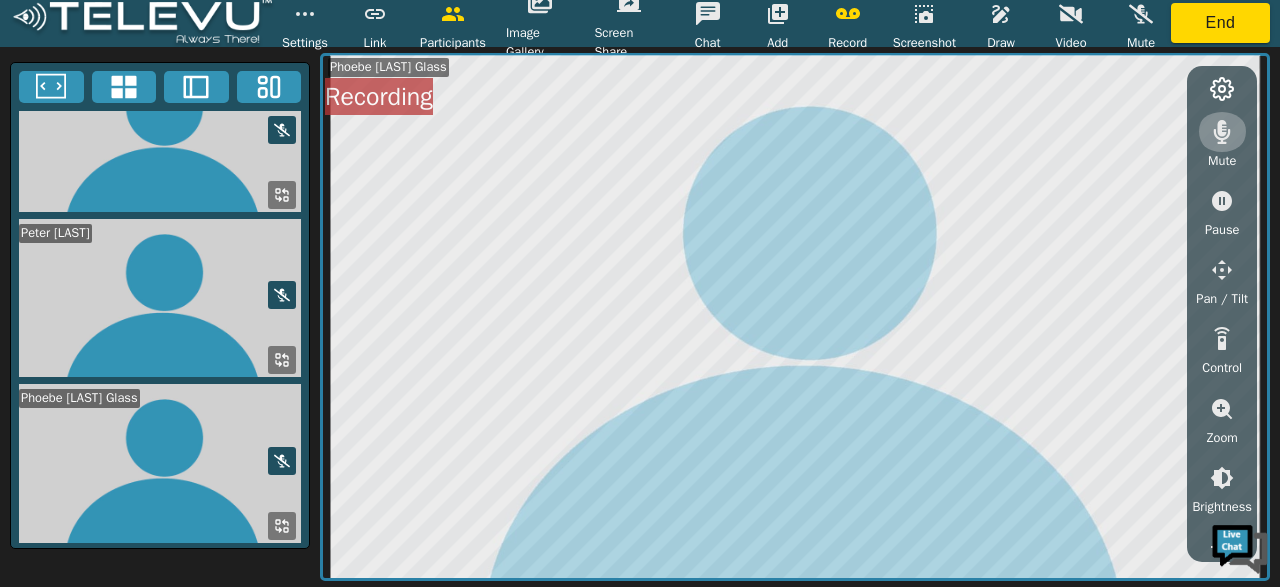 click 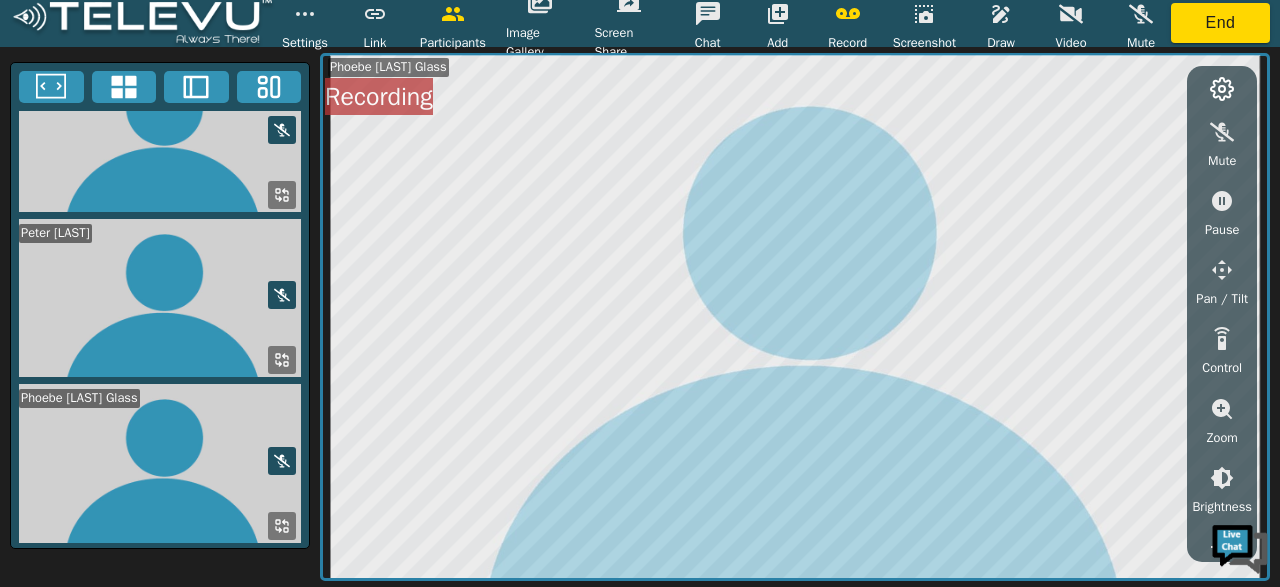 scroll, scrollTop: 55, scrollLeft: 0, axis: vertical 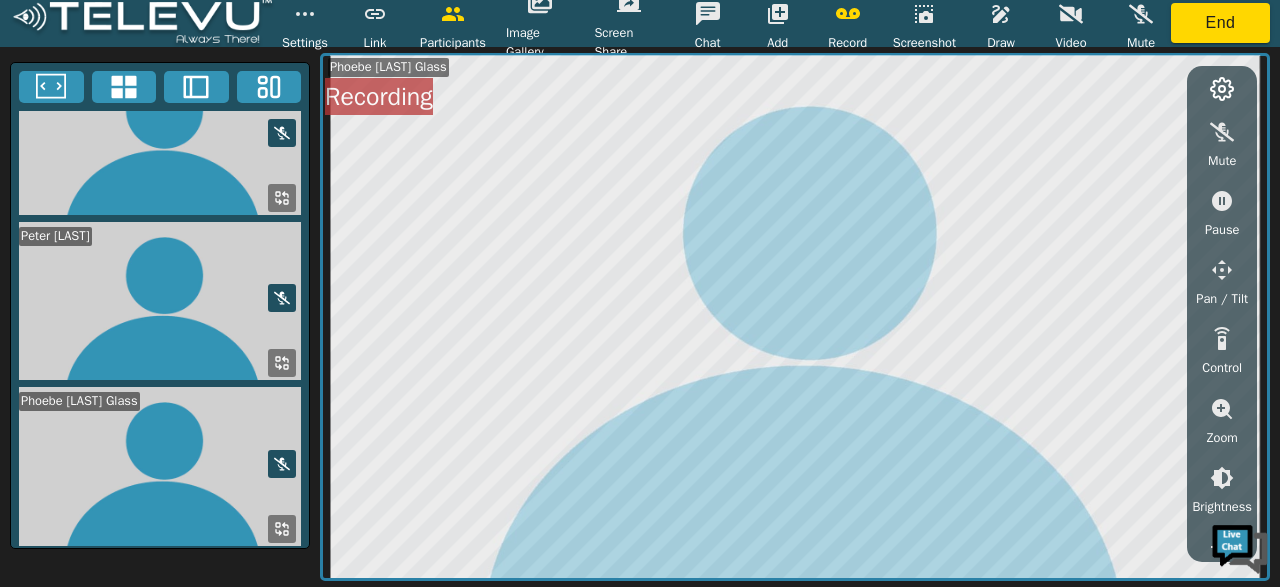click 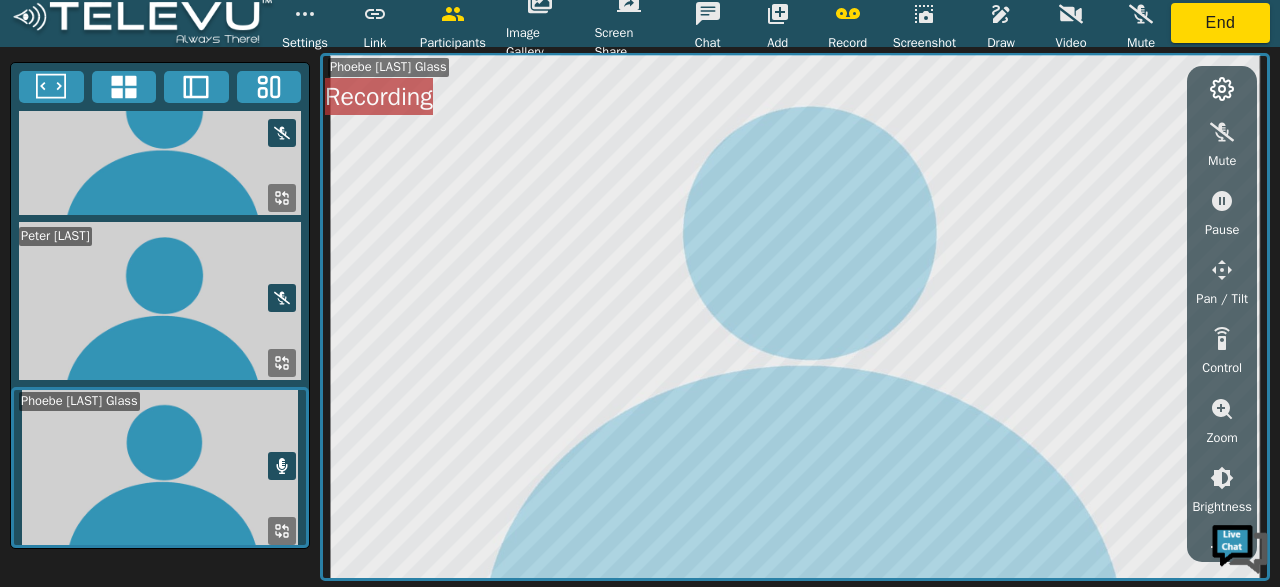 type 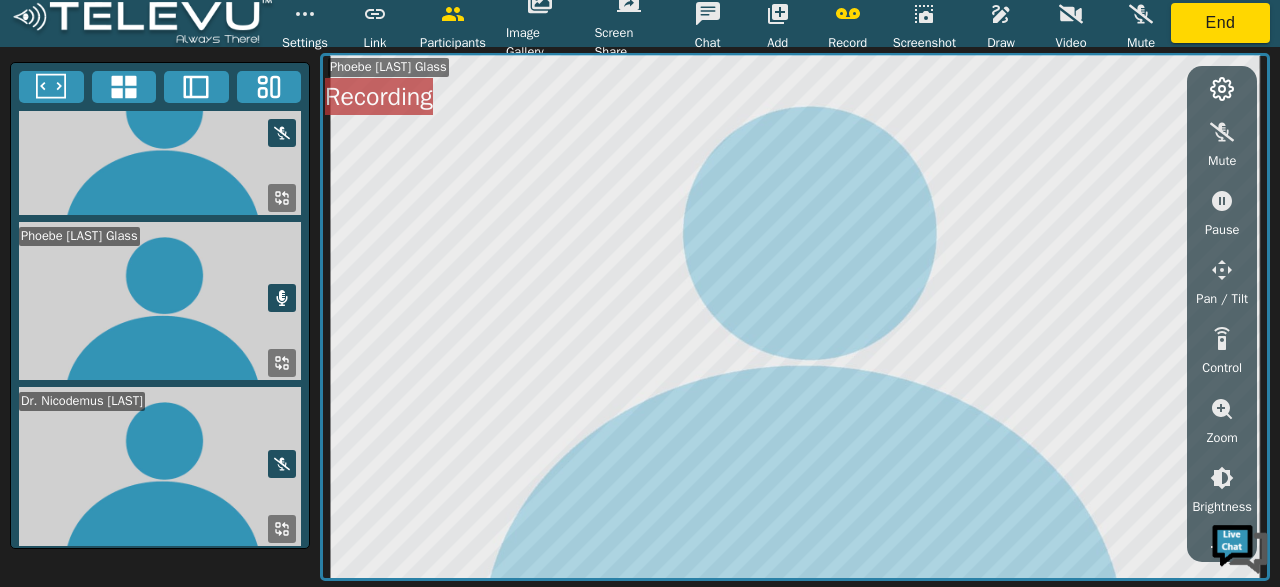 scroll, scrollTop: 0, scrollLeft: 0, axis: both 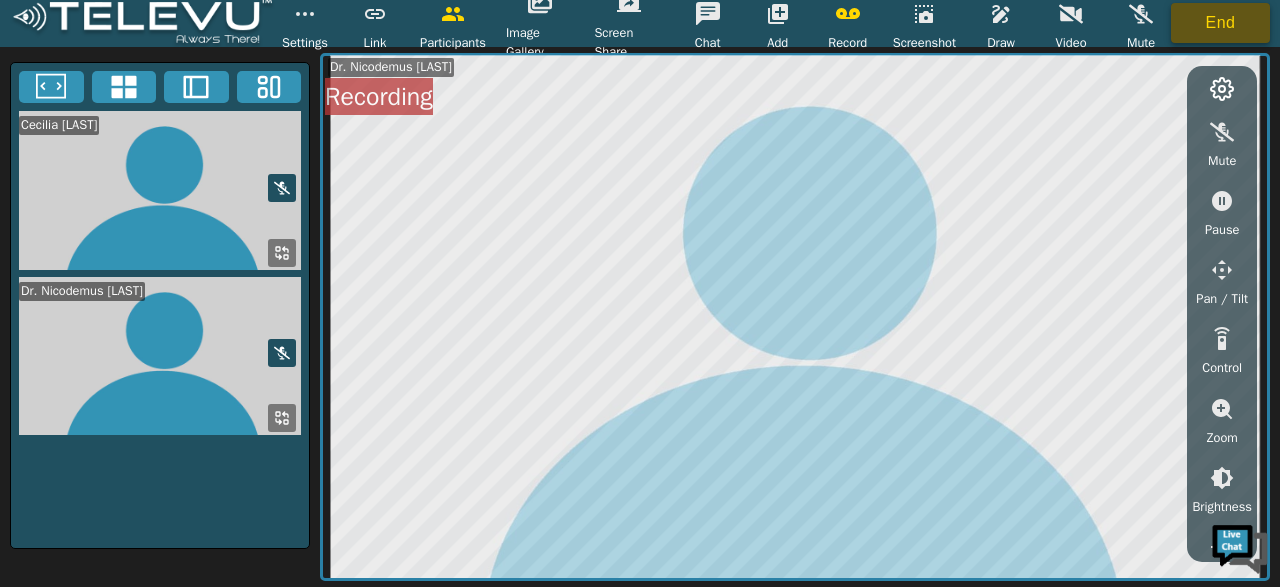 click on "End" at bounding box center (1220, 23) 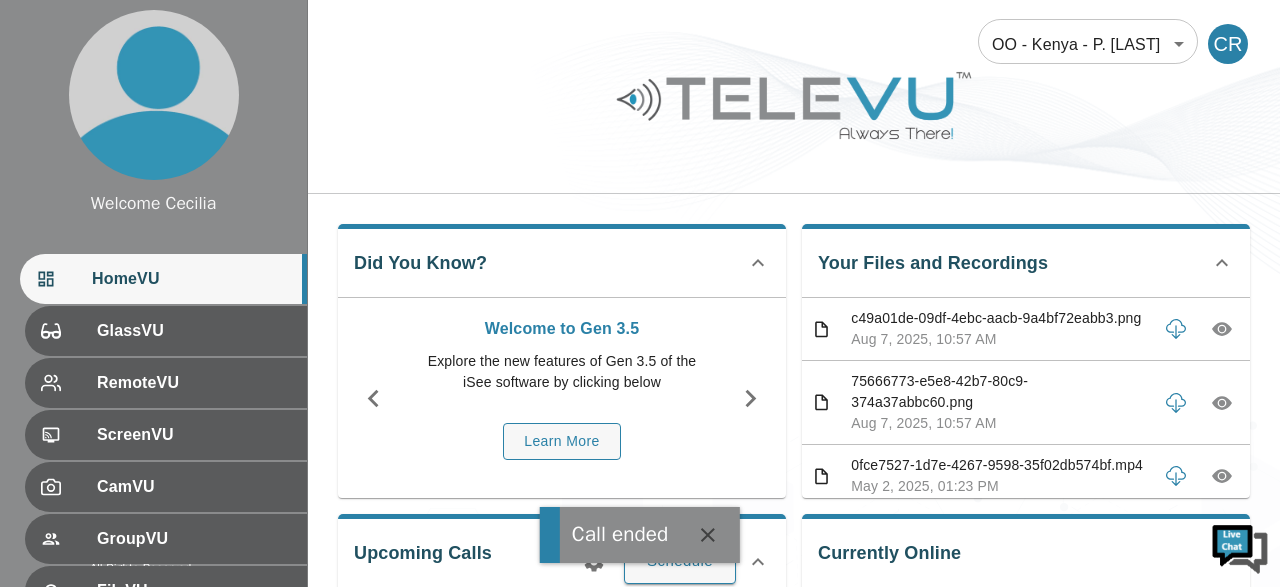 click 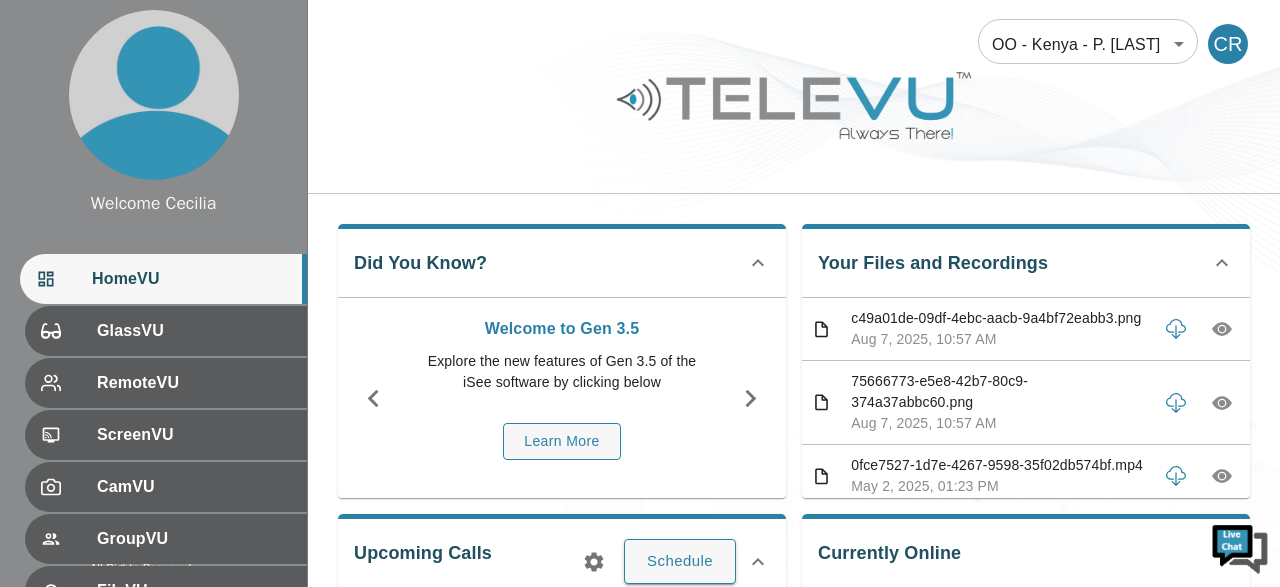 scroll, scrollTop: 552, scrollLeft: 0, axis: vertical 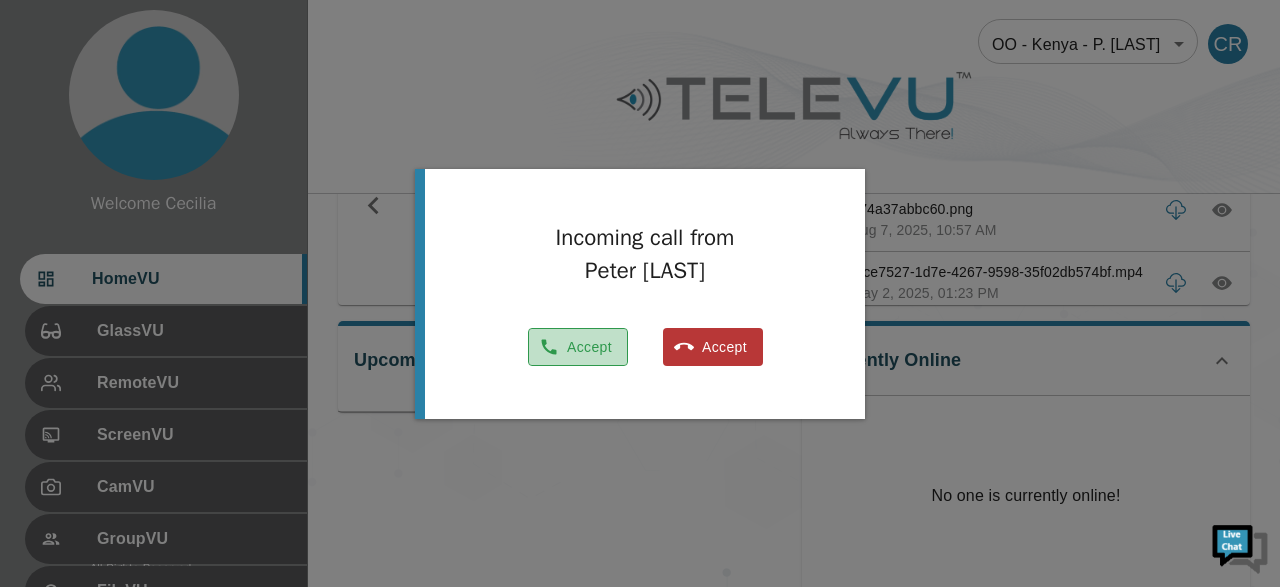 click on "Accept" at bounding box center (578, 347) 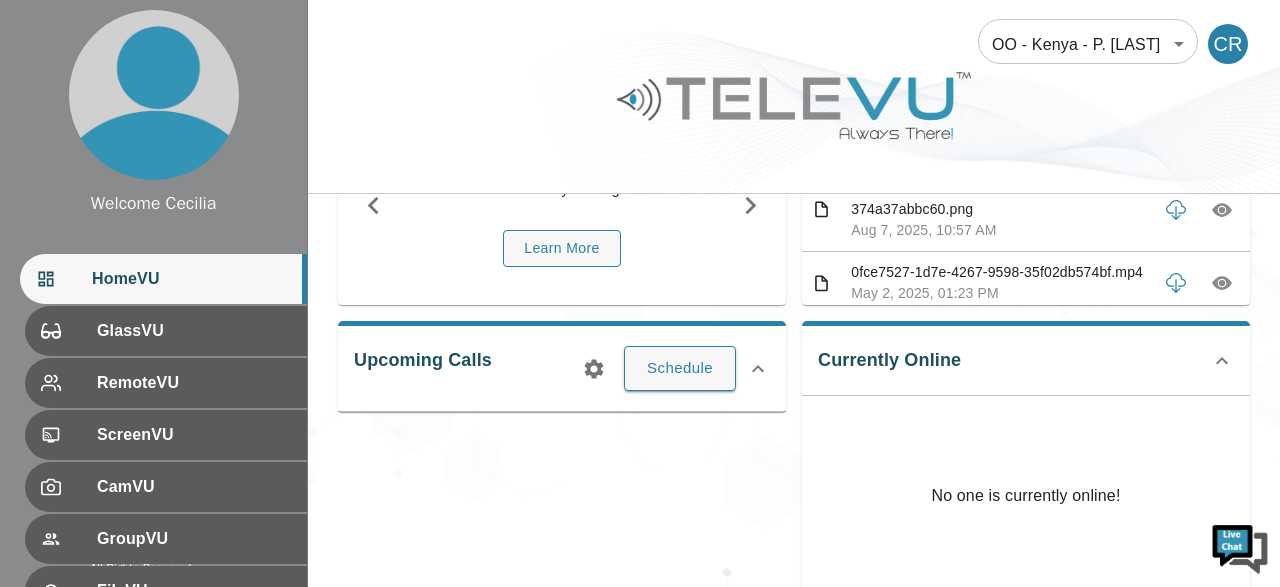 scroll, scrollTop: 0, scrollLeft: 0, axis: both 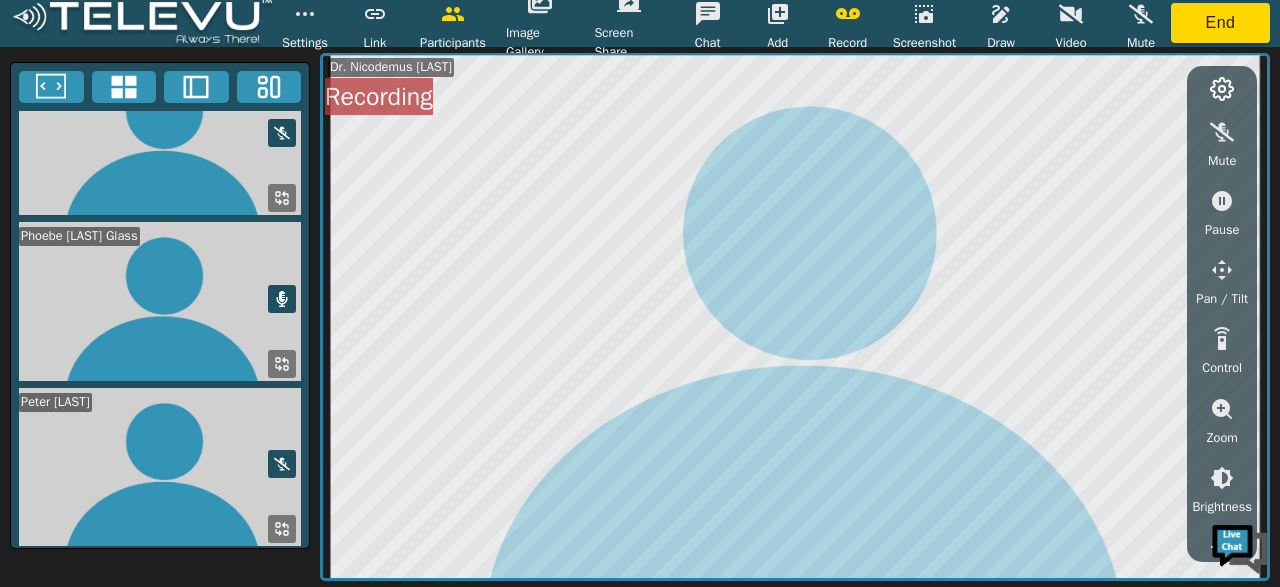 click at bounding box center (160, 301) 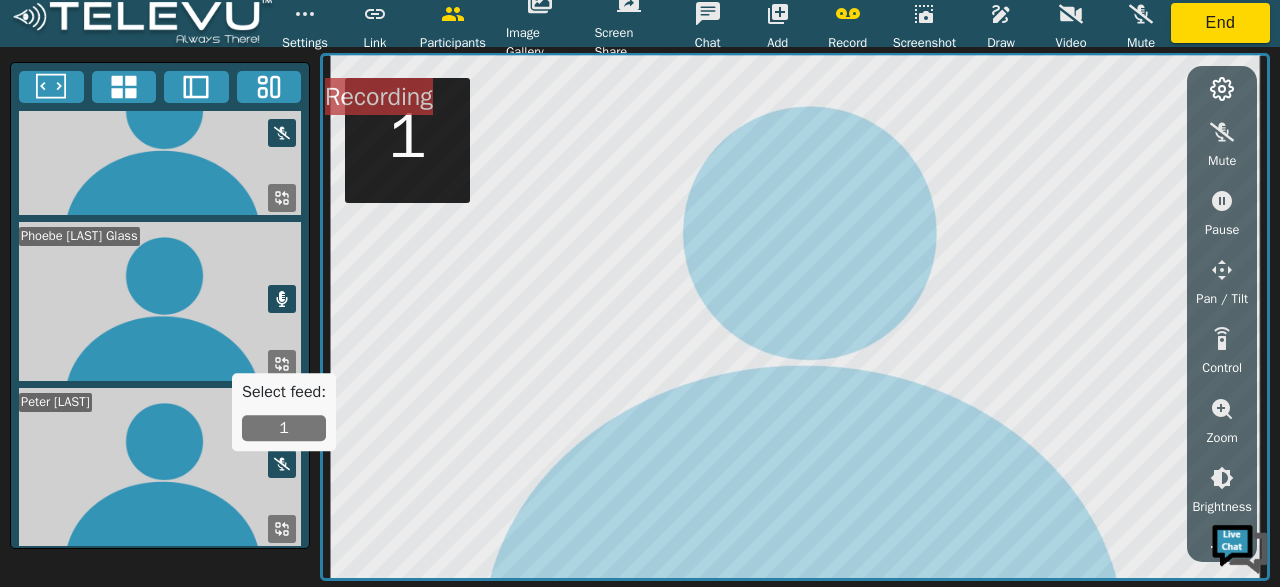 click on "1" at bounding box center (284, 429) 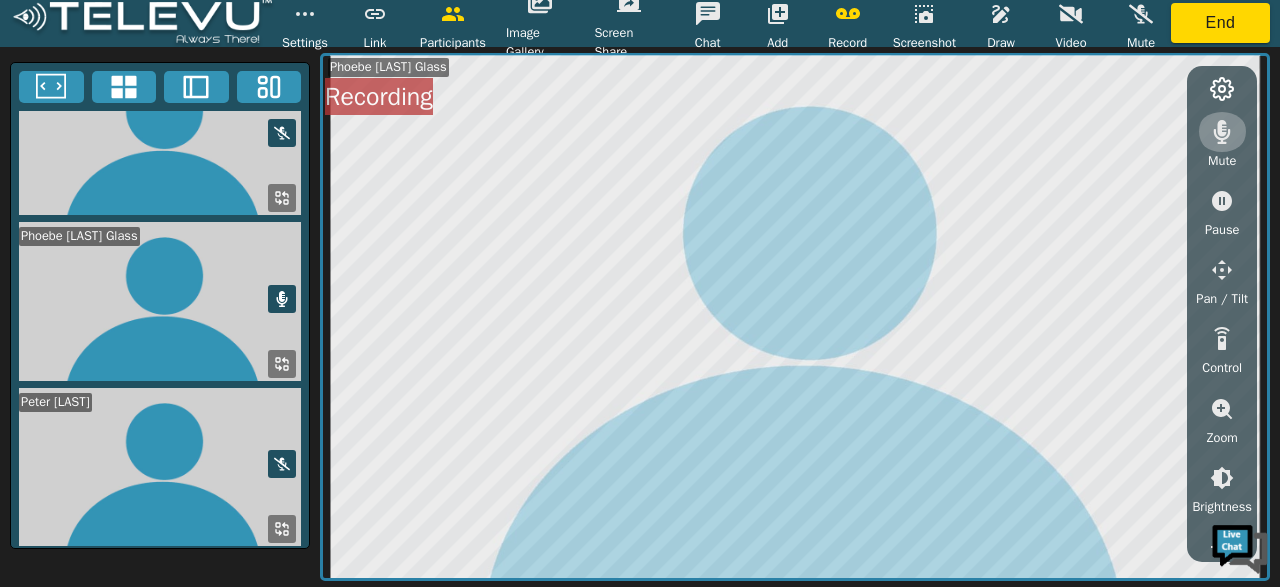 click 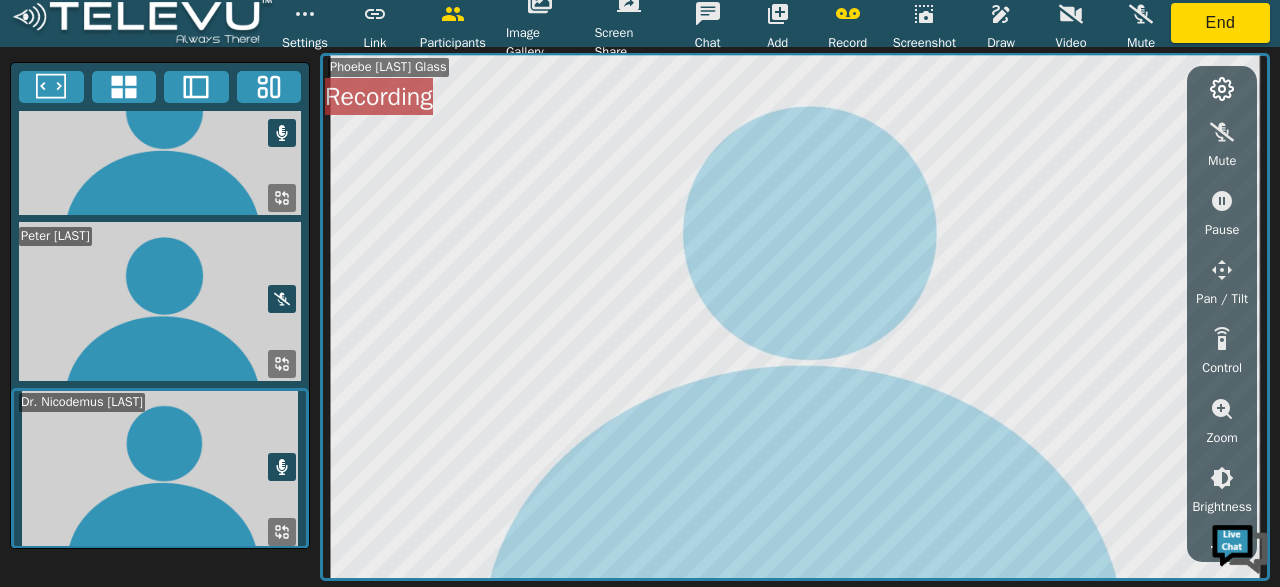 scroll, scrollTop: 55, scrollLeft: 0, axis: vertical 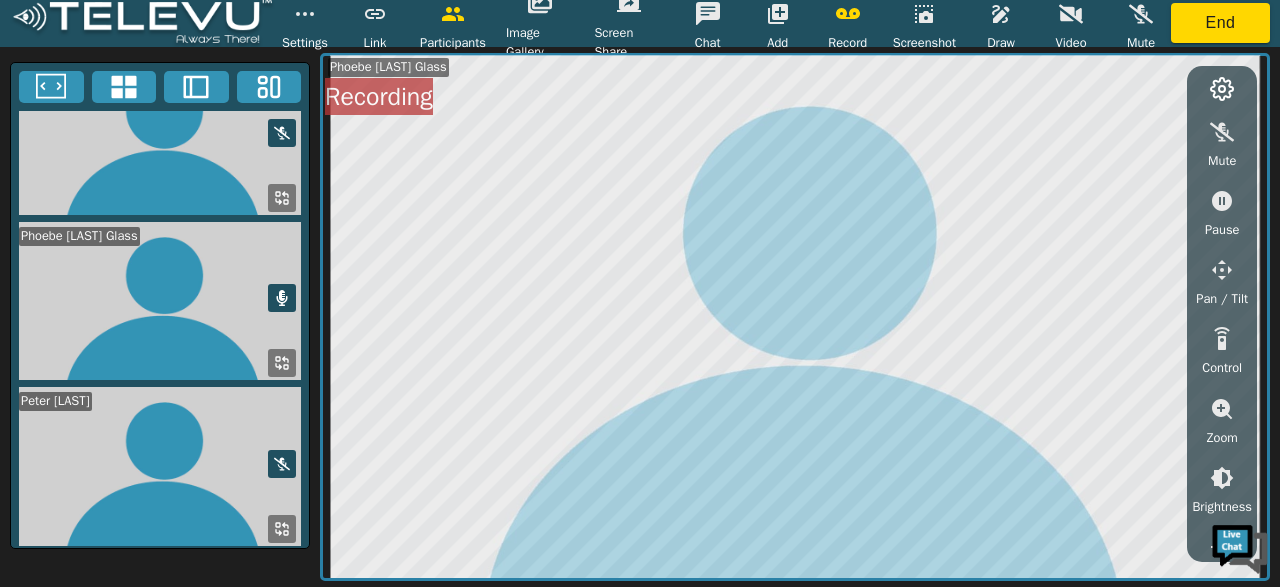 click 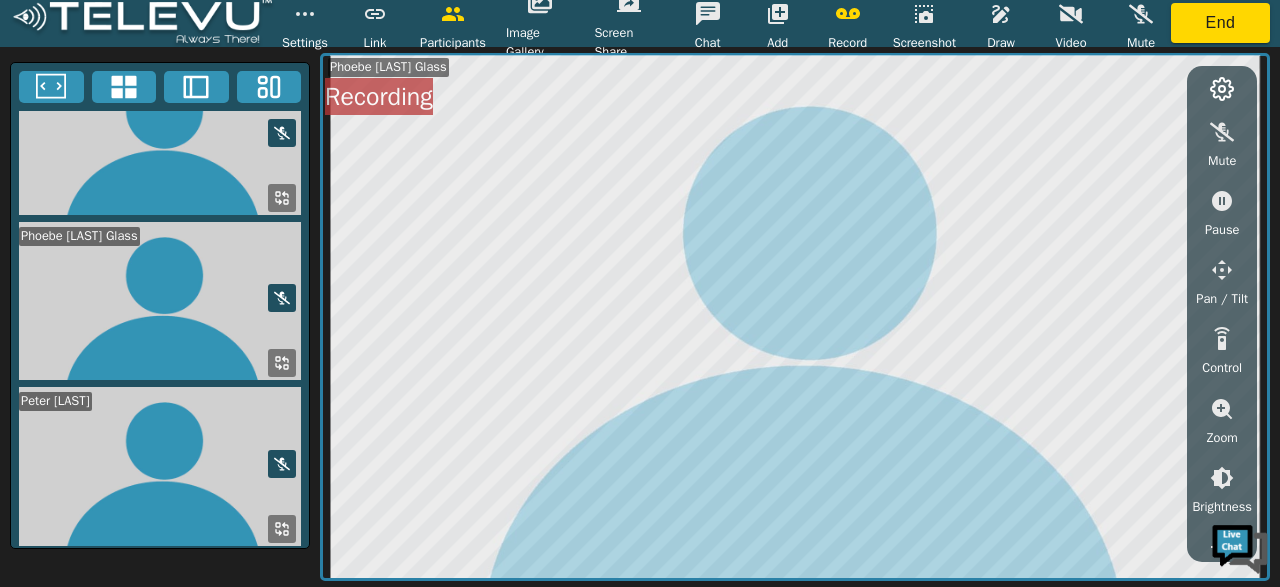 click 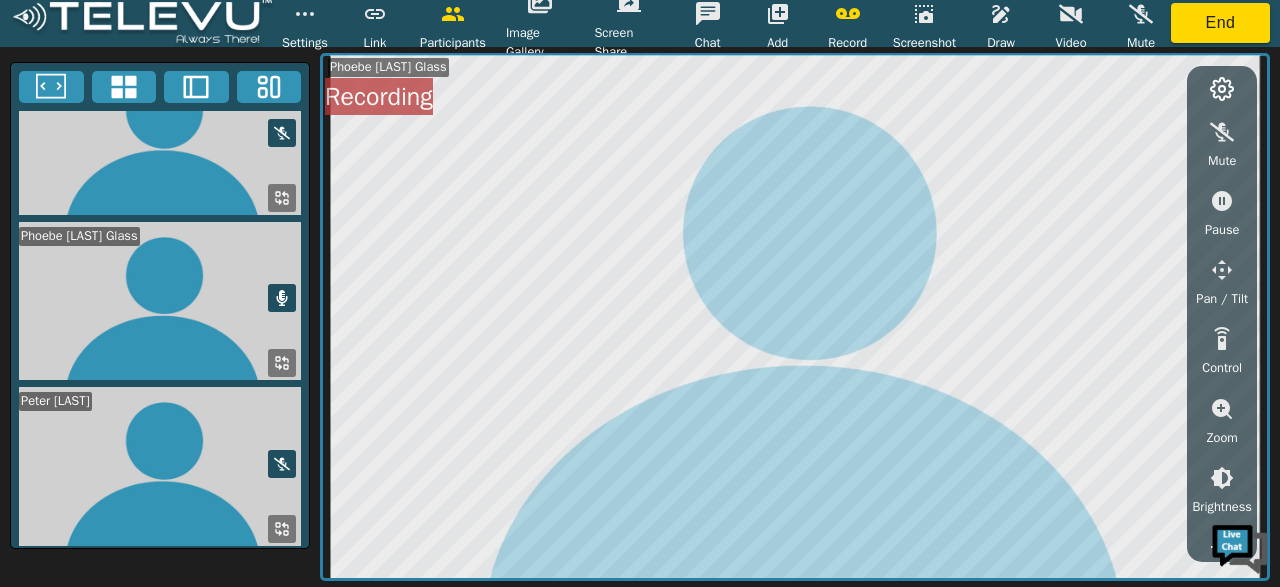 scroll, scrollTop: 0, scrollLeft: 0, axis: both 